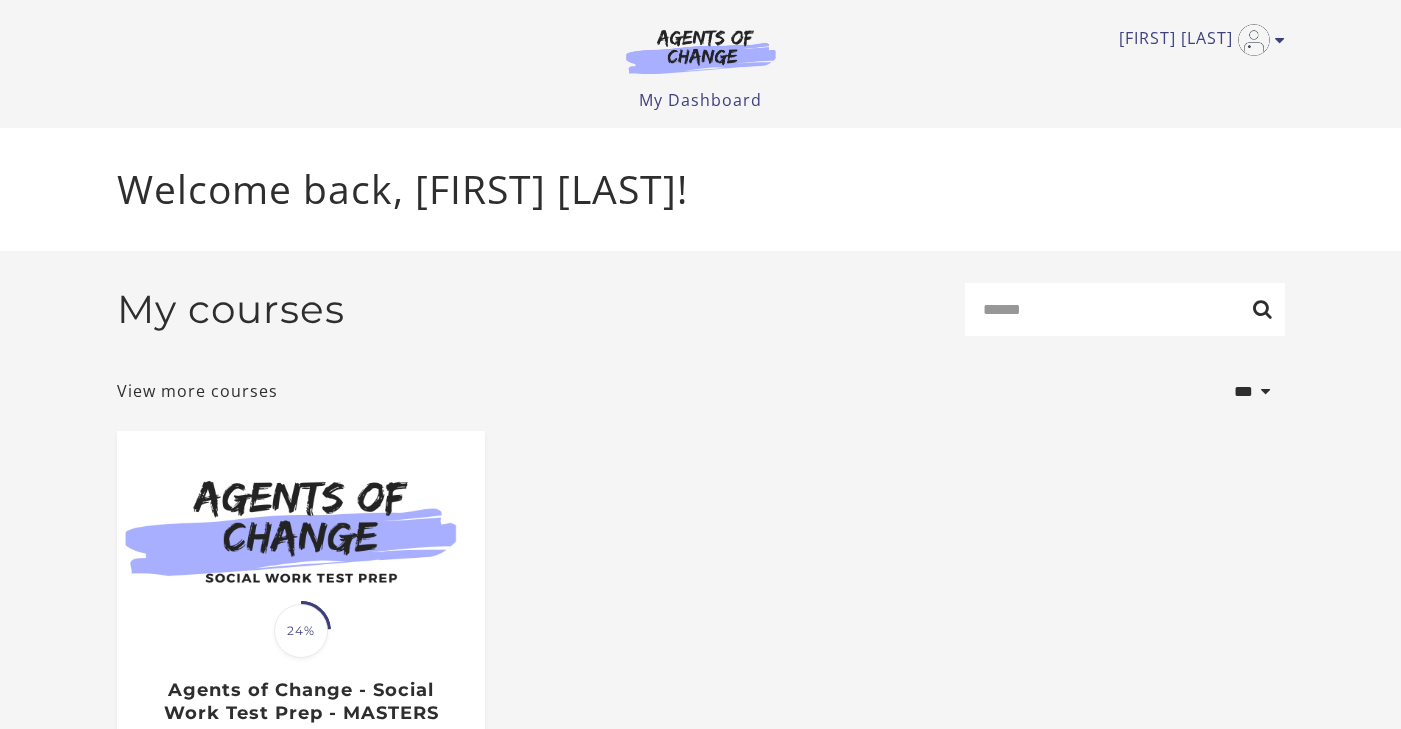 scroll, scrollTop: 0, scrollLeft: 0, axis: both 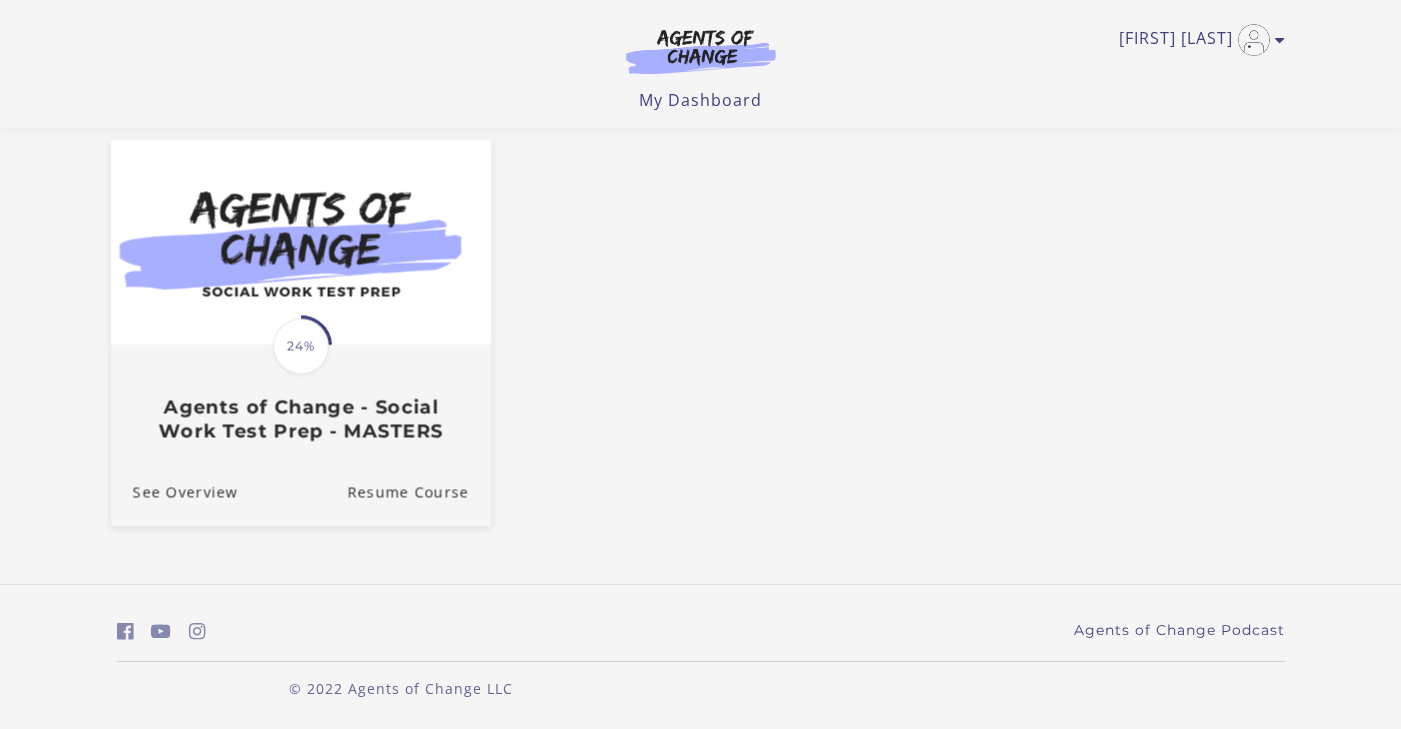 click on "Translation missing: en.liquid.partials.dashboard_course_card.progress_description: 24%
24%" at bounding box center [301, 346] 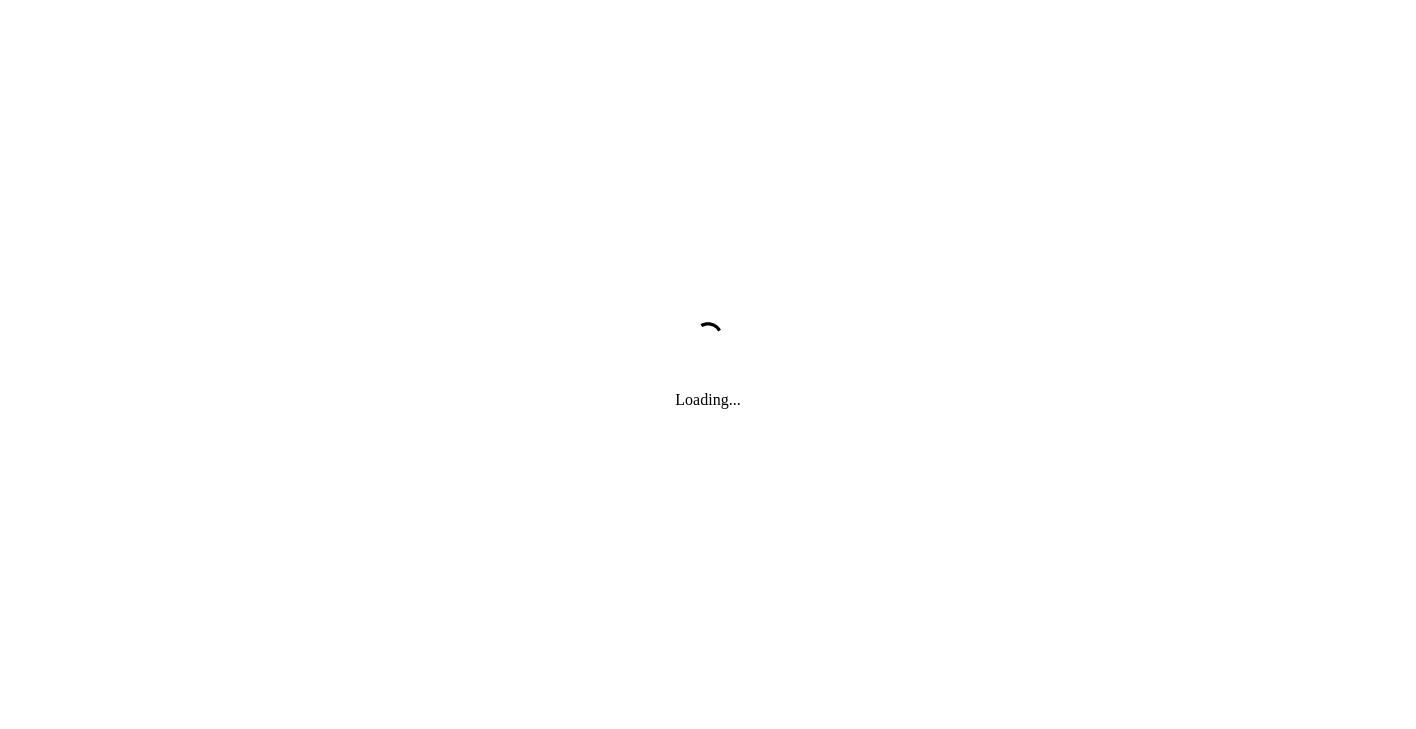 scroll, scrollTop: 0, scrollLeft: 0, axis: both 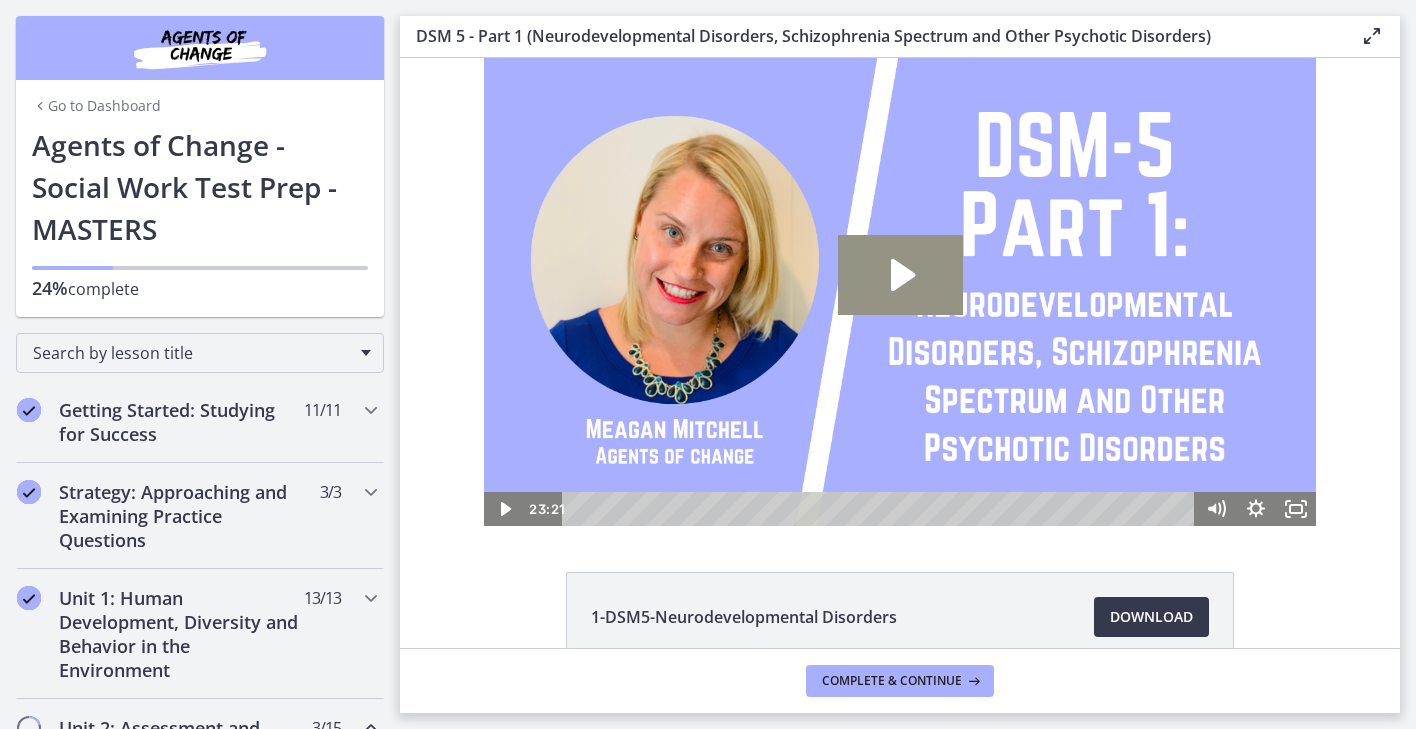 click 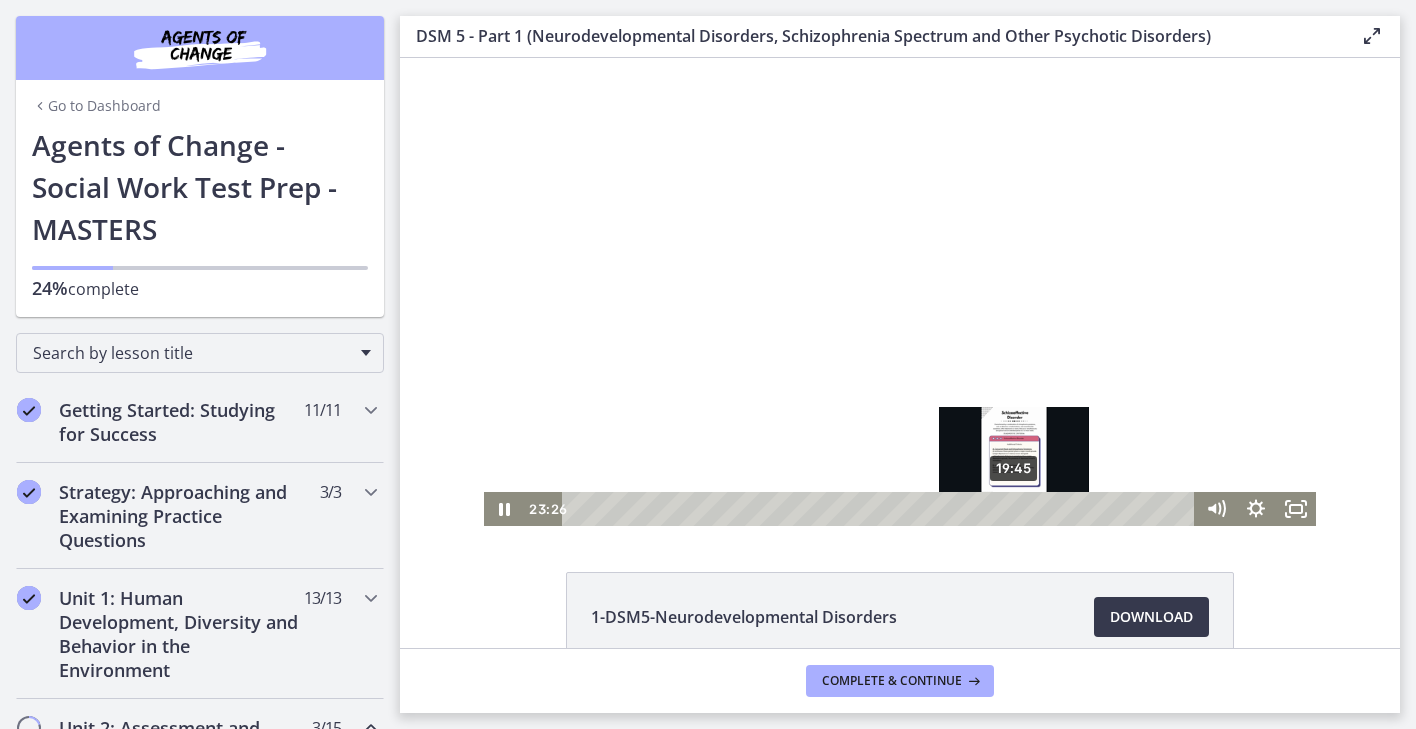 click on "19:45" at bounding box center (881, 509) 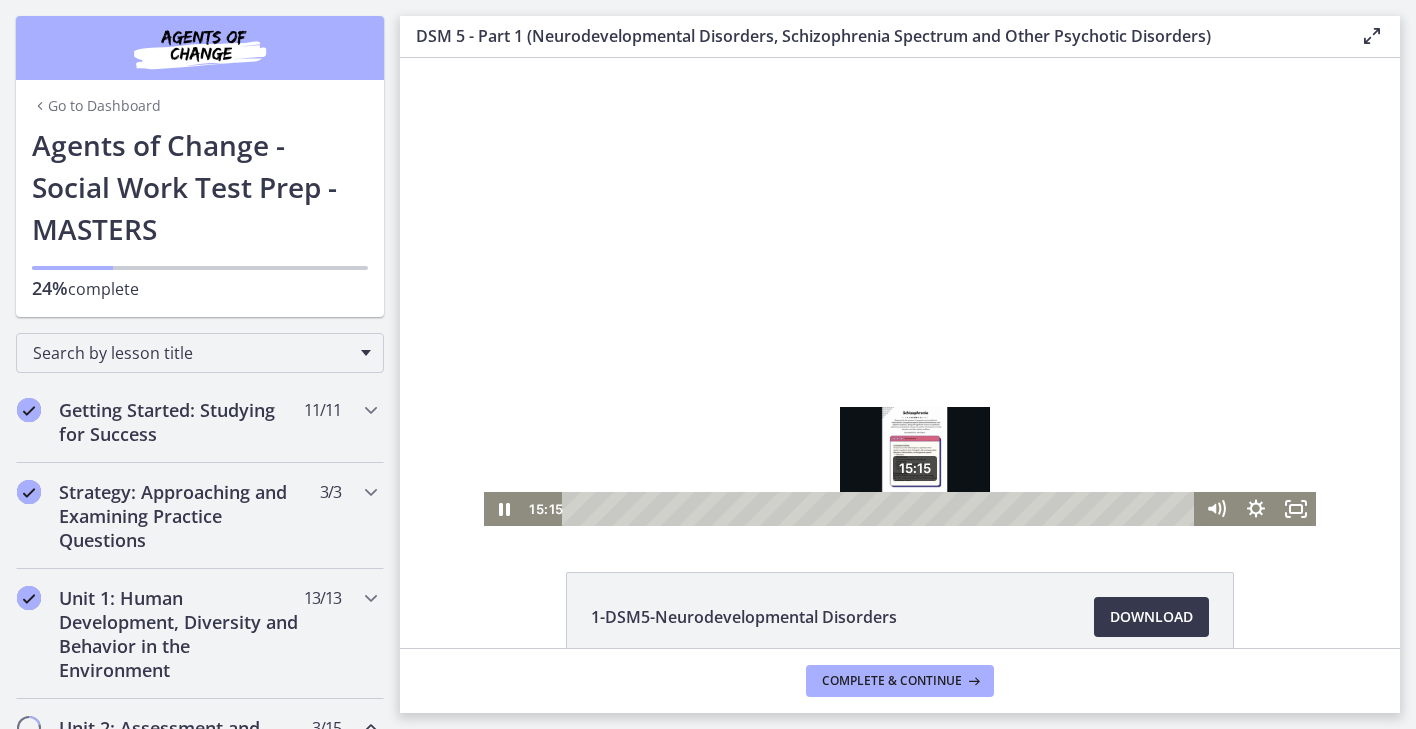 click on "15:15" at bounding box center [881, 509] 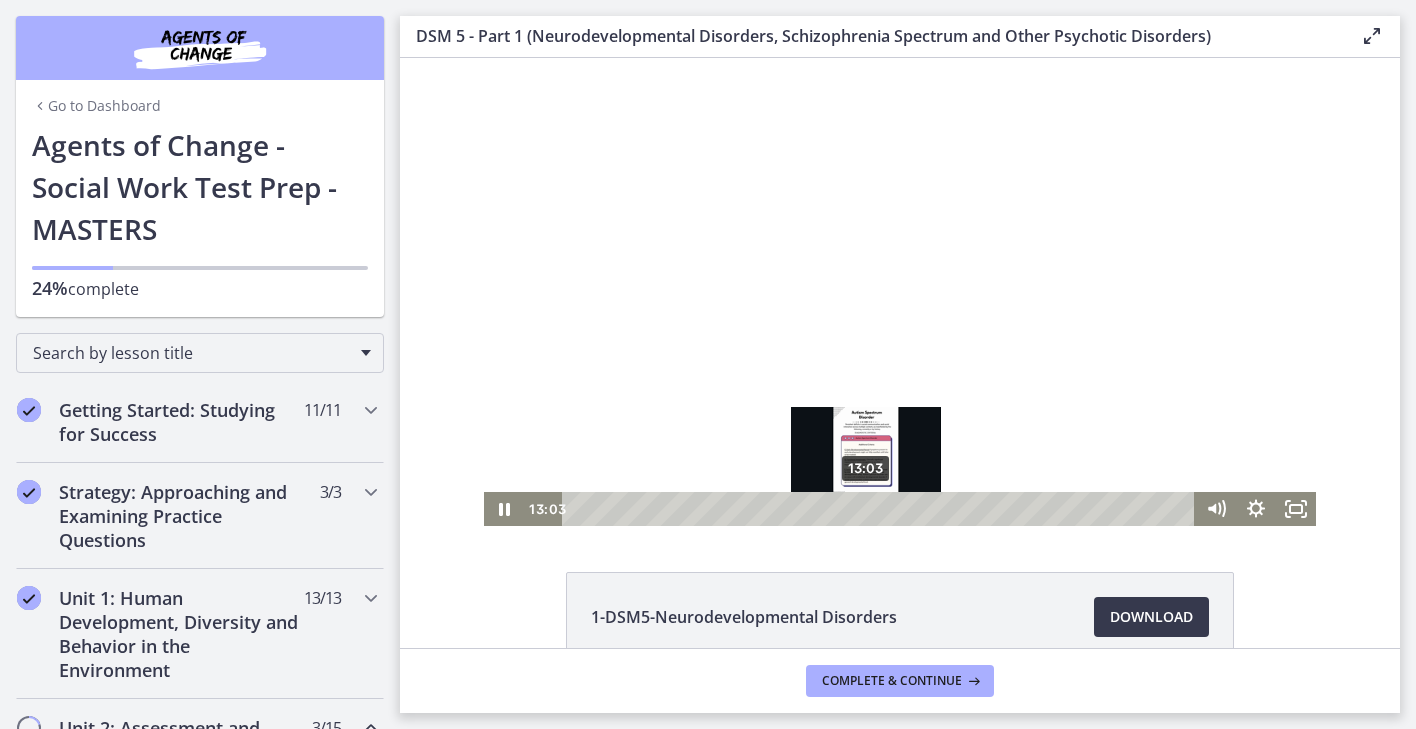 click on "13:03" at bounding box center [881, 509] 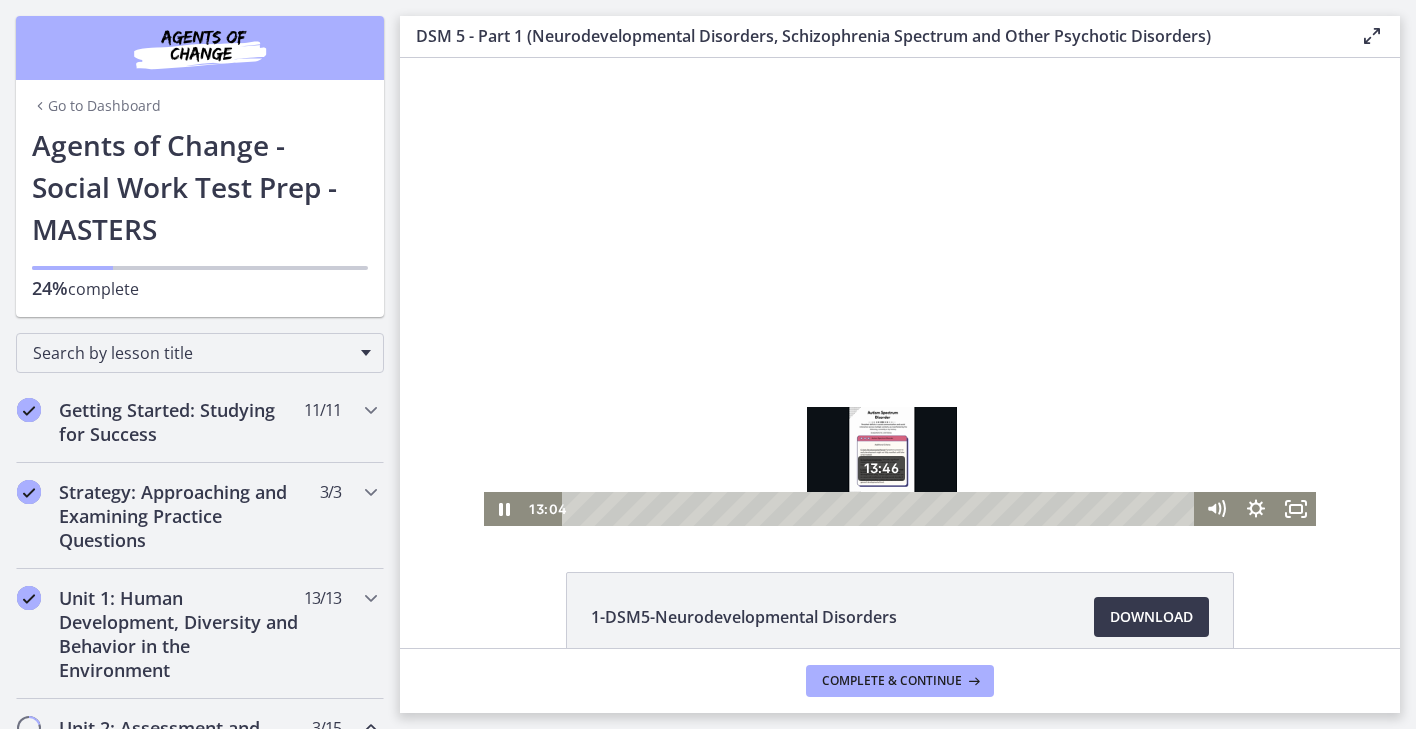 click on "13:46" at bounding box center (881, 509) 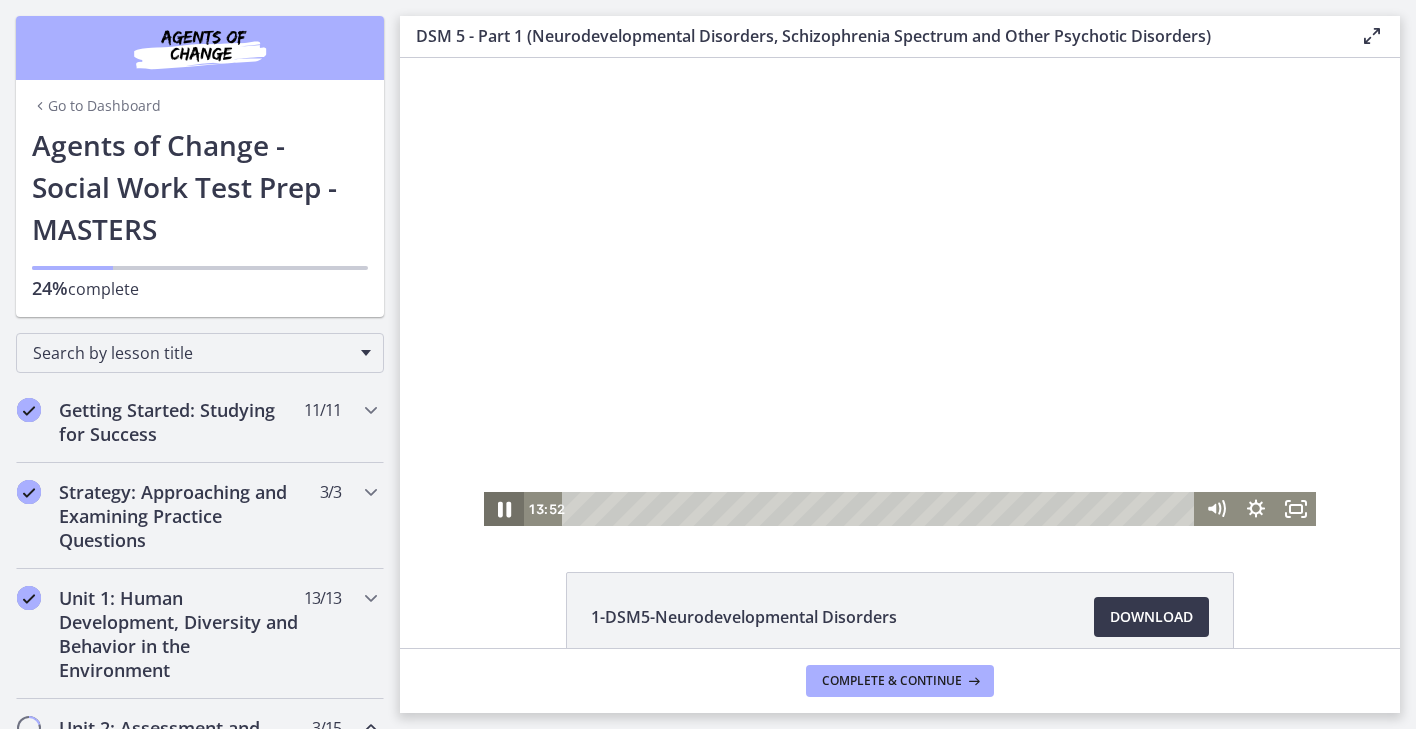 click 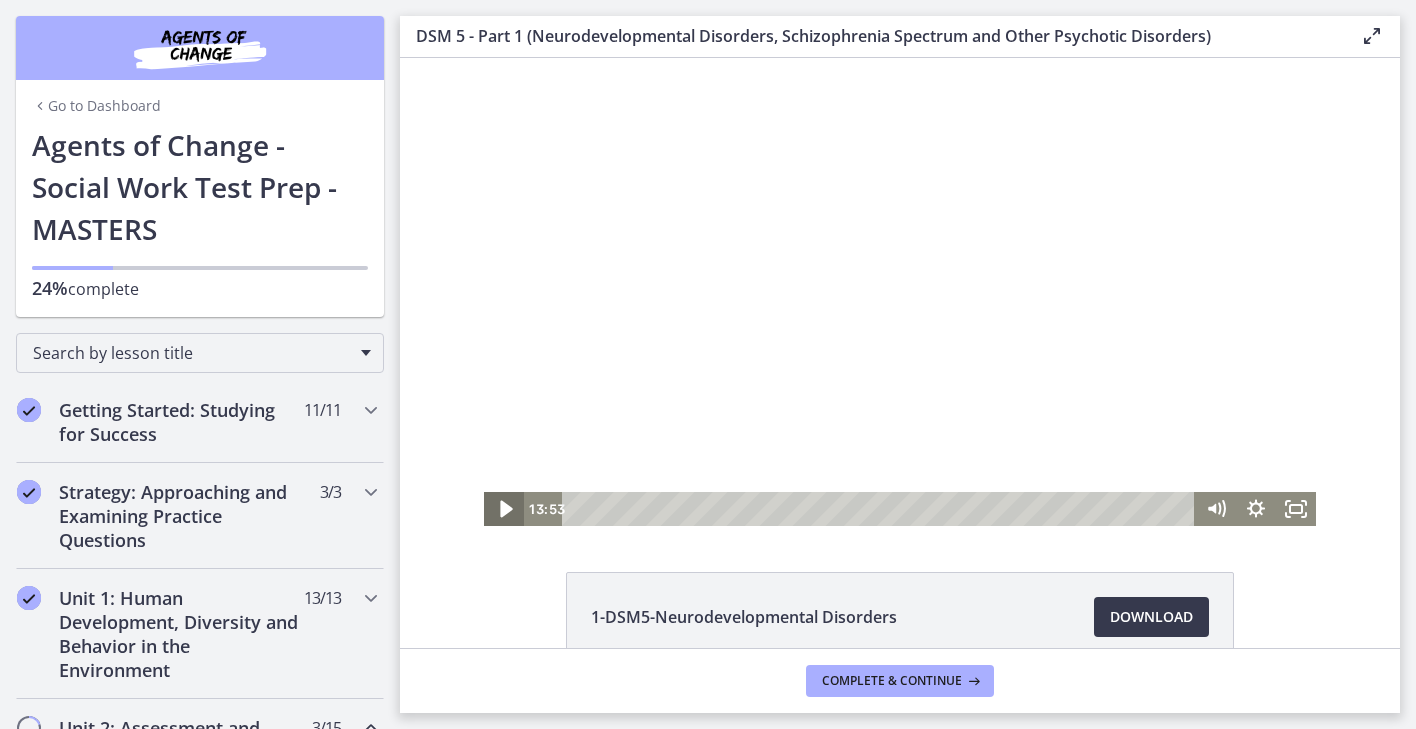 click 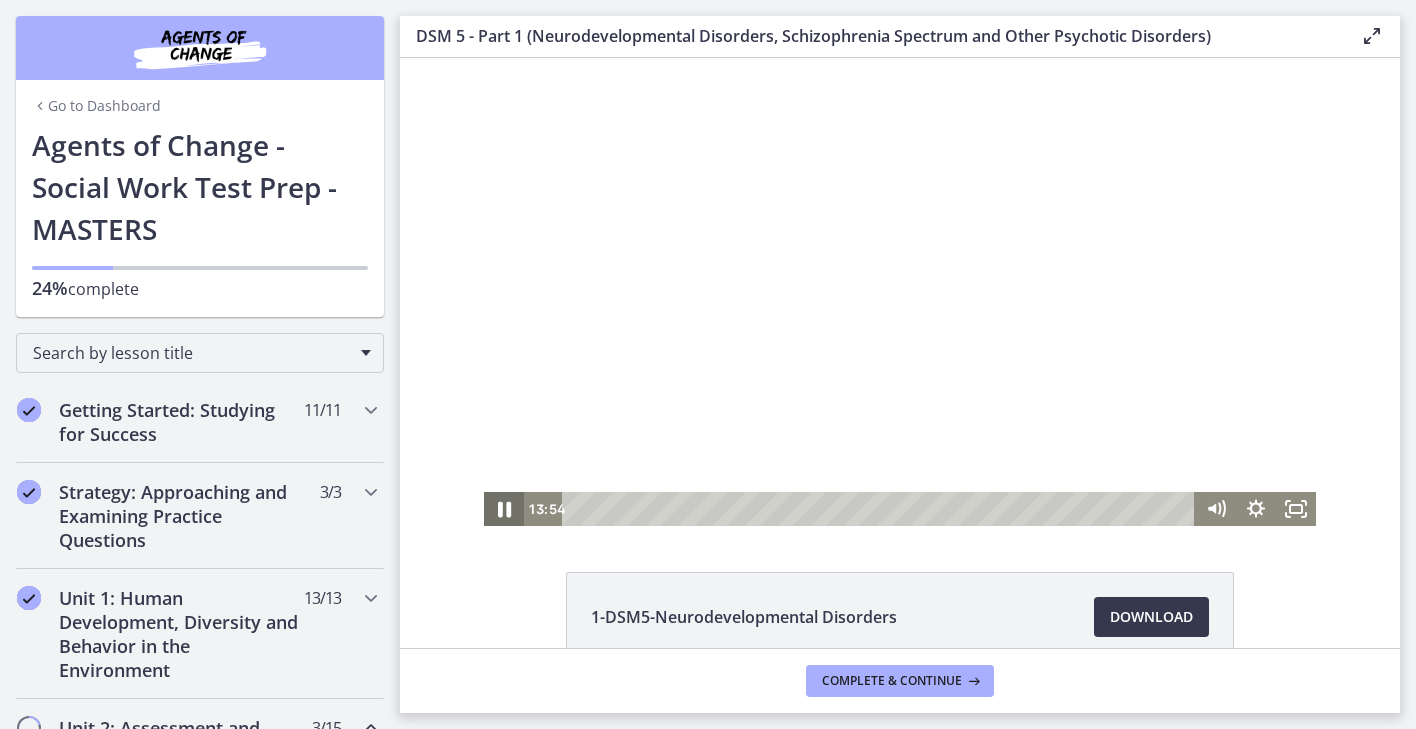 click 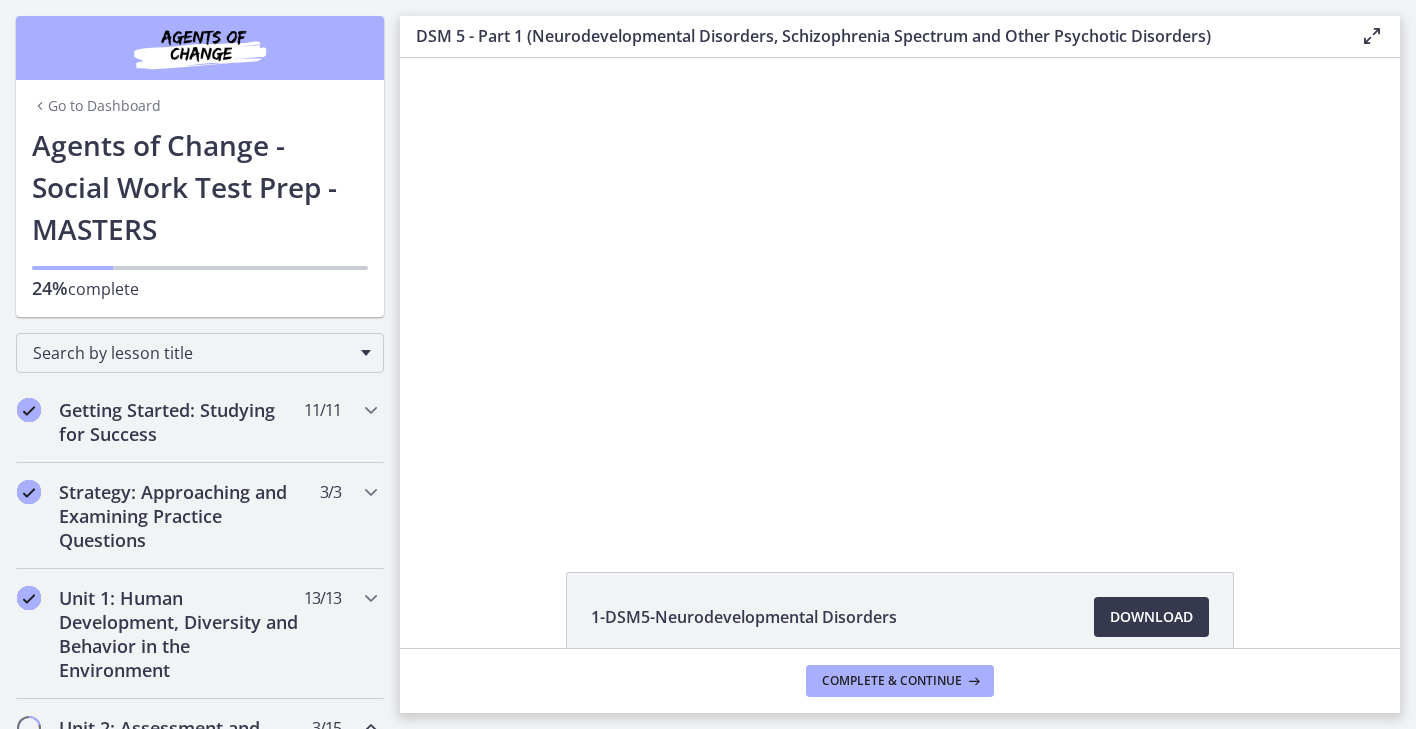 click on "Click for sound
@keyframes VOLUME_SMALL_WAVE_FLASH {
0% { opacity: 0; }
33% { opacity: 1; }
66% { opacity: 1; }
100% { opacity: 0; }
}
@keyframes VOLUME_LARGE_WAVE_FLASH {
0% { opacity: 0; }
33% { opacity: 1; }
66% { opacity: 1; }
100% { opacity: 0; }
}
.volume__small-wave {
animation: VOLUME_SMALL_WAVE_FLASH 2s infinite;
opacity: 0;
}
.volume__large-wave {
animation: VOLUME_LARGE_WAVE_FLASH 2s infinite .3s;
opacity: 0;
}
13:54 0:00" at bounding box center [900, 292] 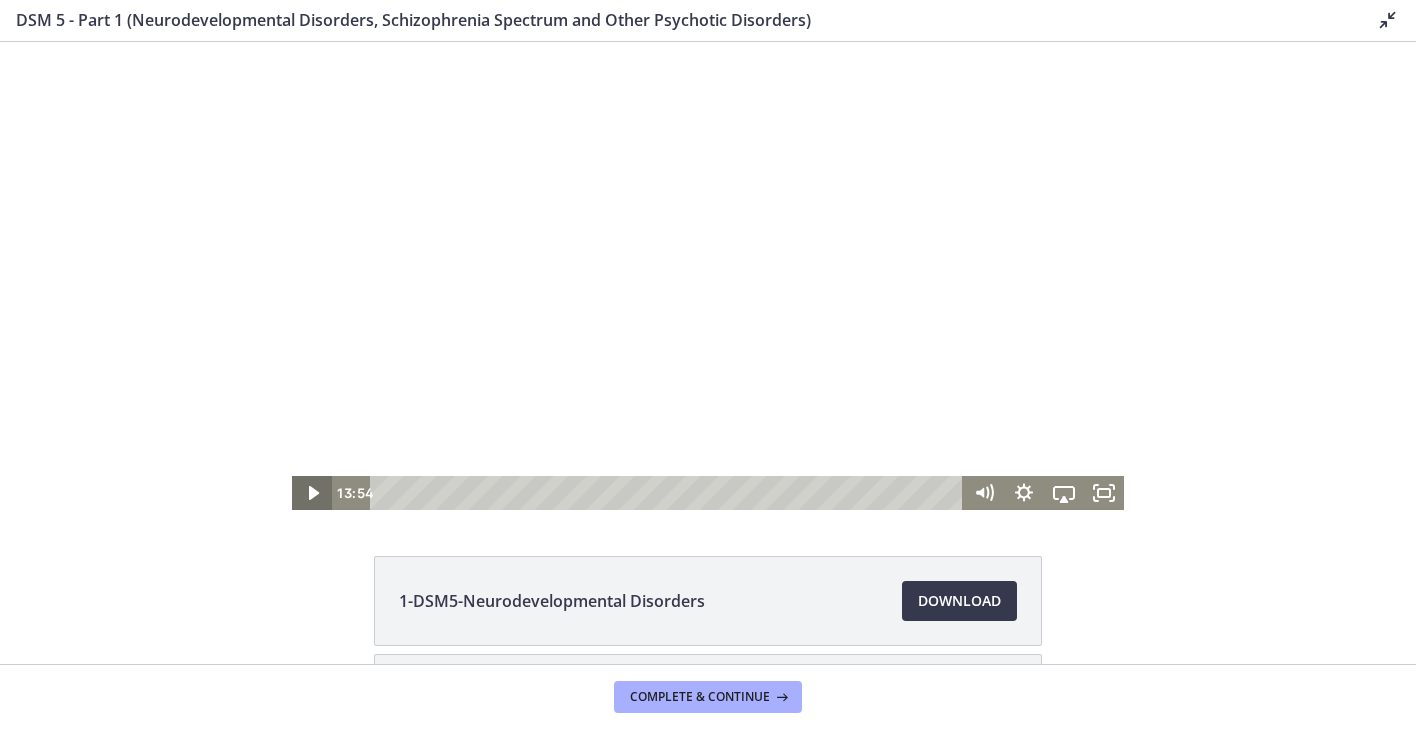 click 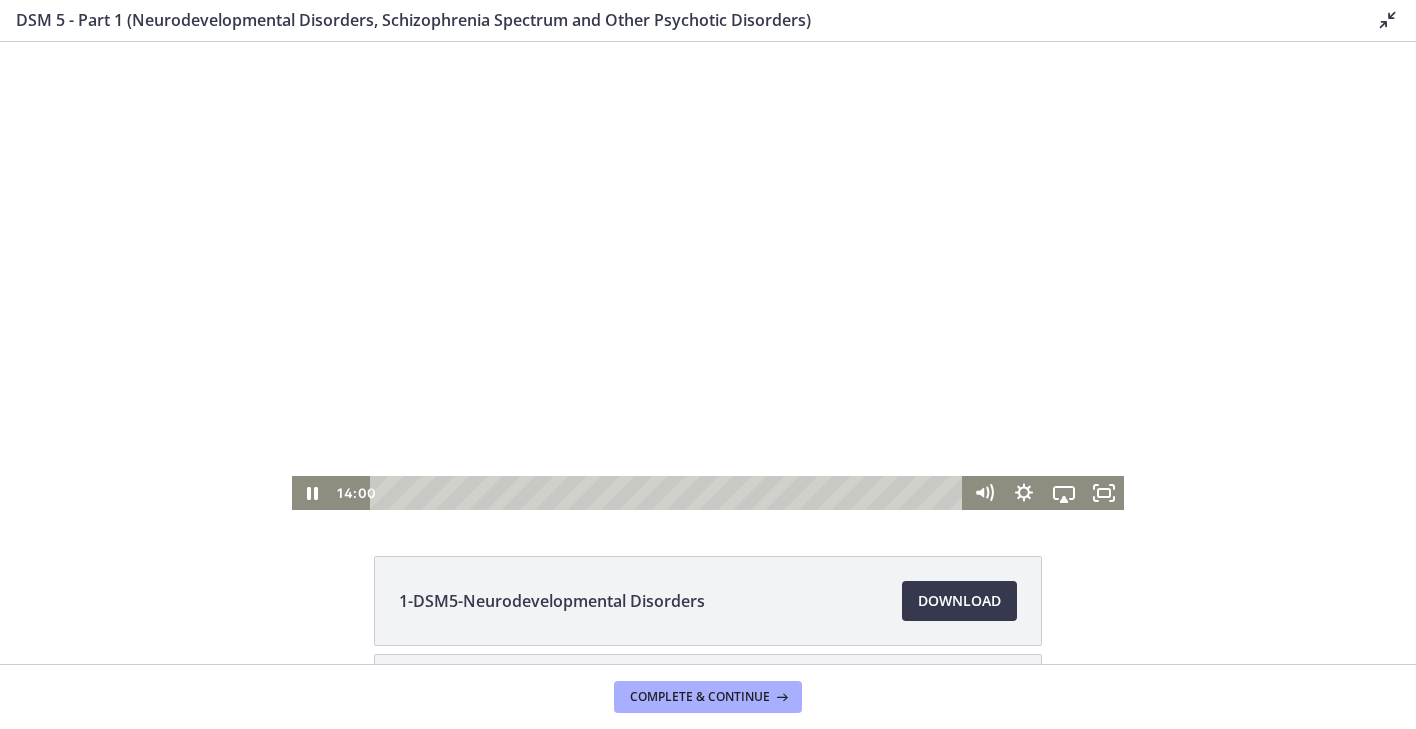 click at bounding box center [708, 276] 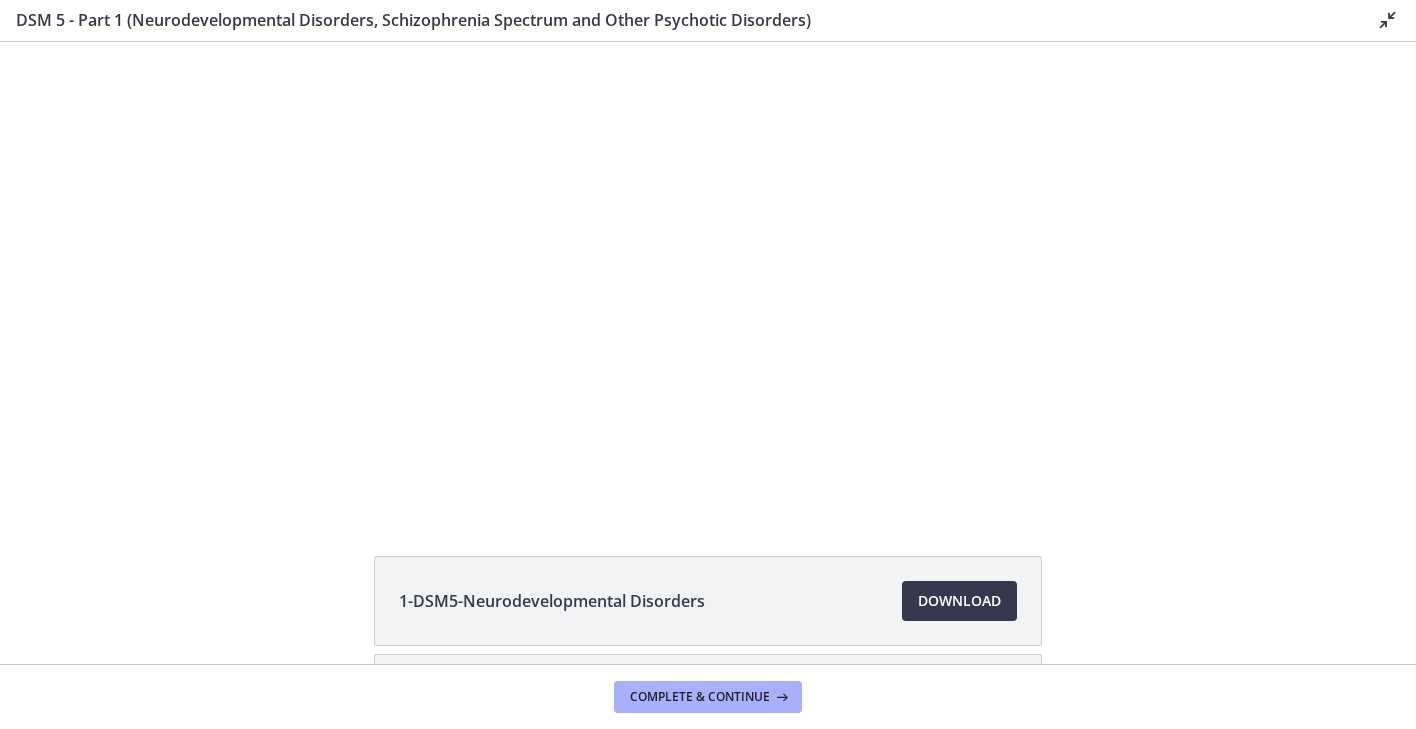 click on "Click for sound
@keyframes VOLUME_SMALL_WAVE_FLASH {
0% { opacity: 0; }
33% { opacity: 1; }
66% { opacity: 1; }
100% { opacity: 0; }
}
@keyframes VOLUME_LARGE_WAVE_FLASH {
0% { opacity: 0; }
33% { opacity: 1; }
66% { opacity: 1; }
100% { opacity: 0; }
}
.volume__small-wave {
animation: VOLUME_SMALL_WAVE_FLASH 2s infinite;
opacity: 0;
}
.volume__large-wave {
animation: VOLUME_LARGE_WAVE_FLASH 2s infinite .3s;
opacity: 0;
}
14:00 0:28" at bounding box center (708, 276) 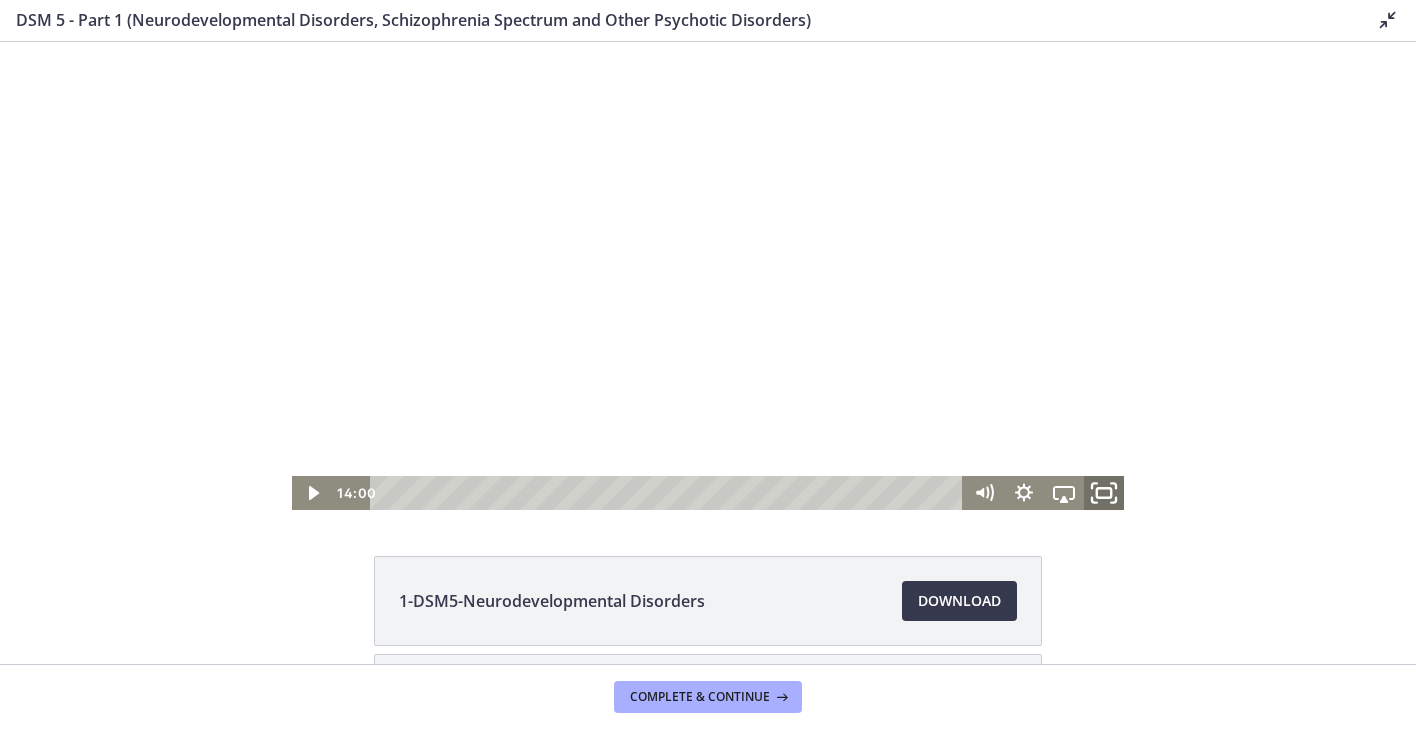 click 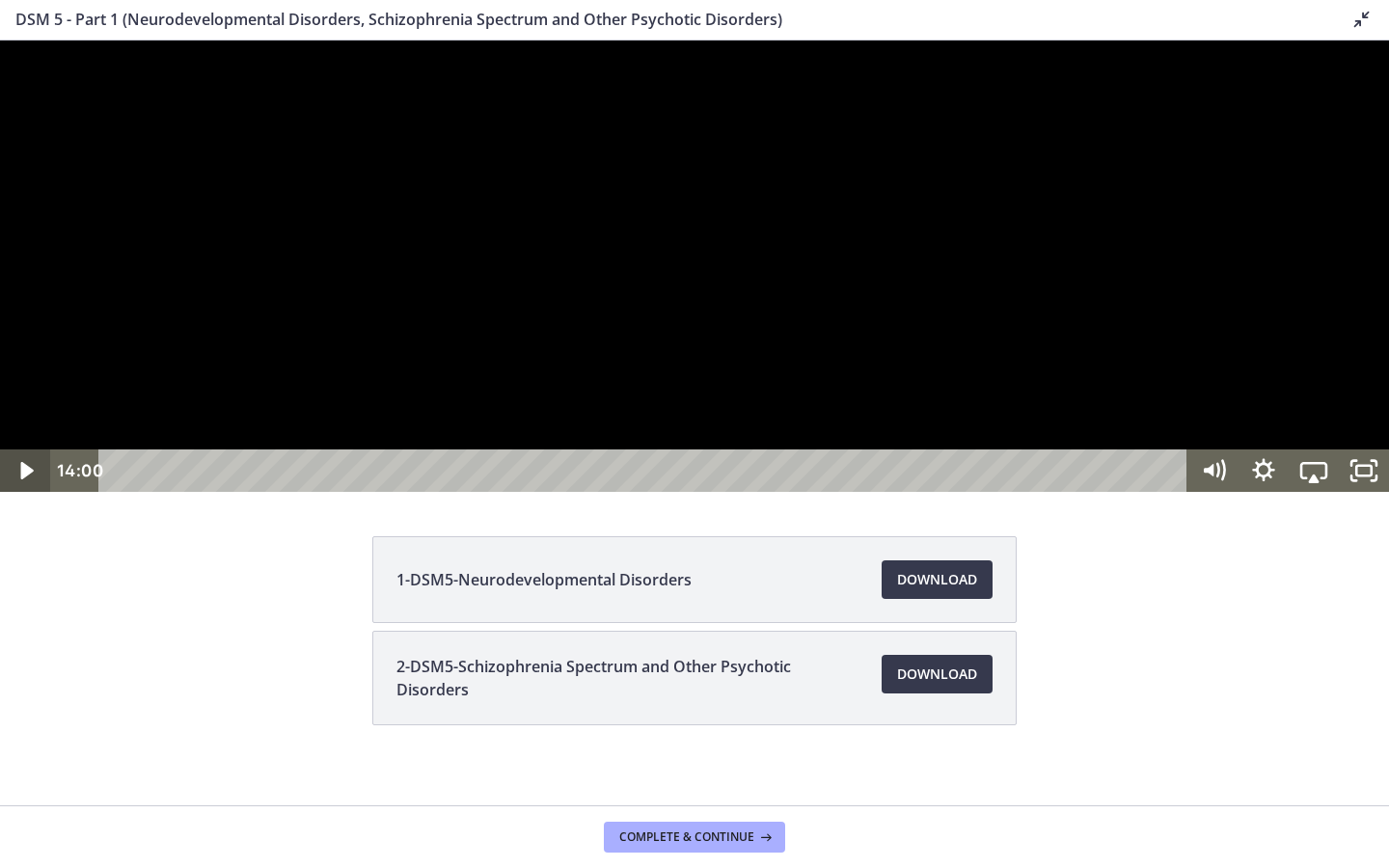 click 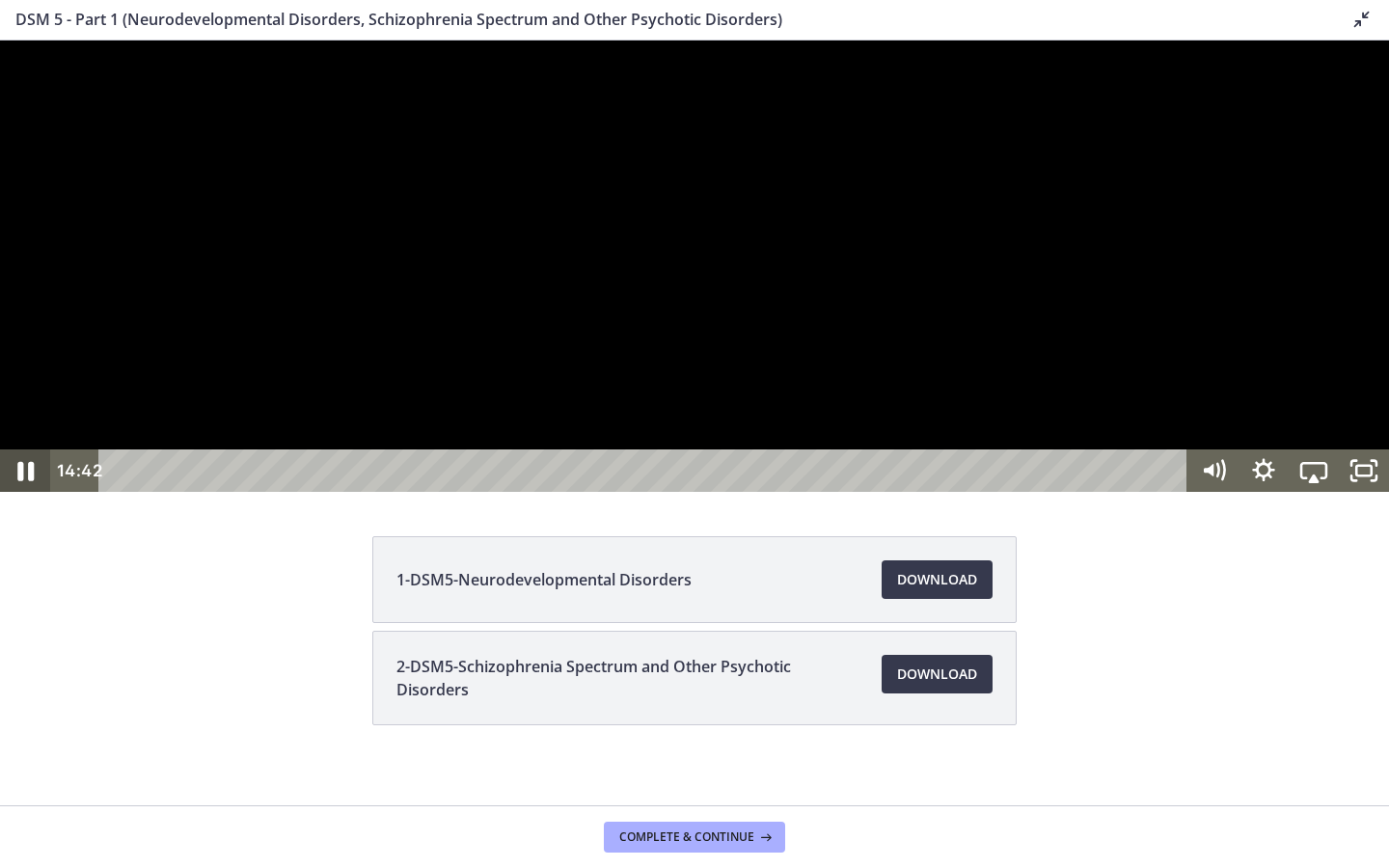 click 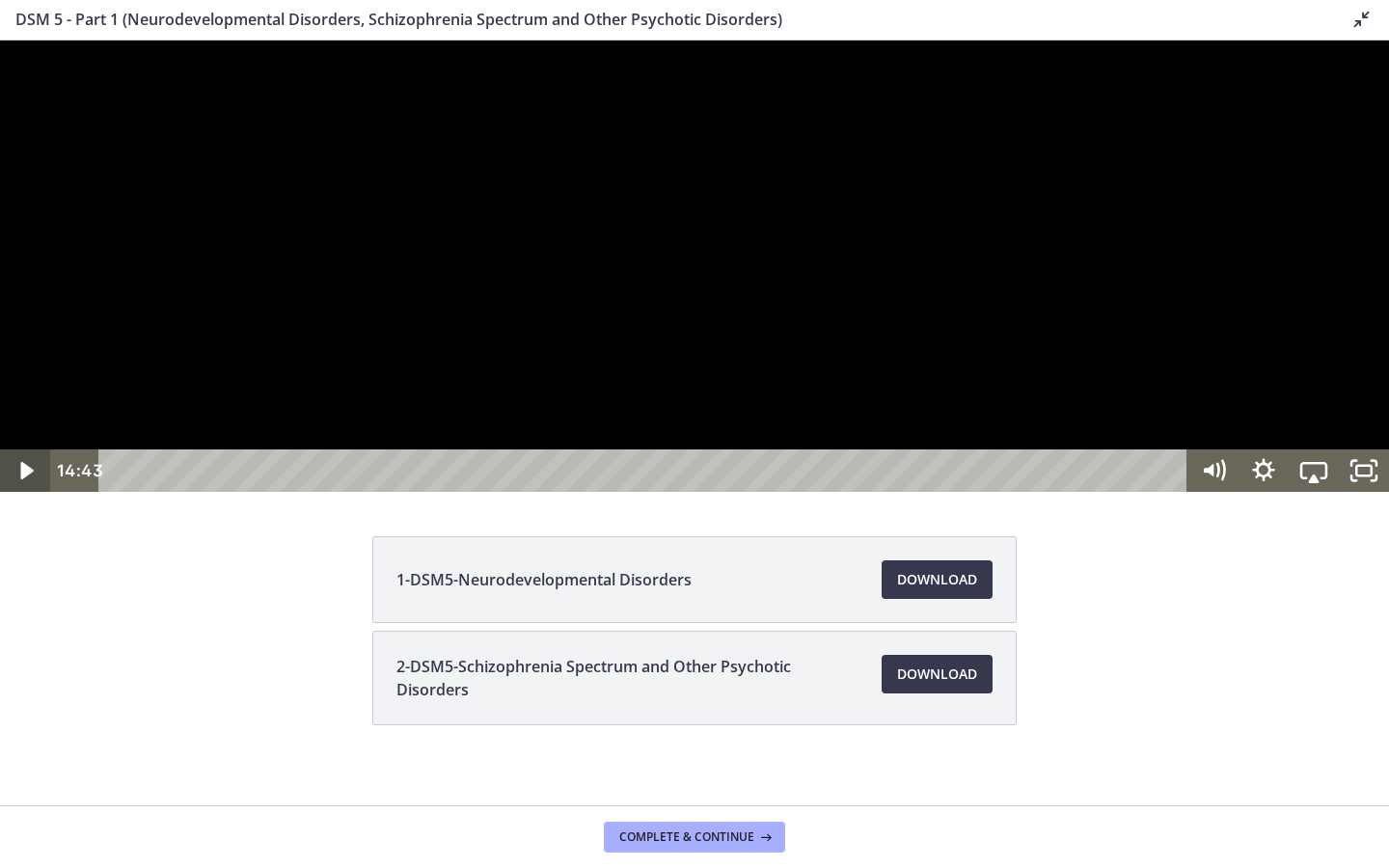 type 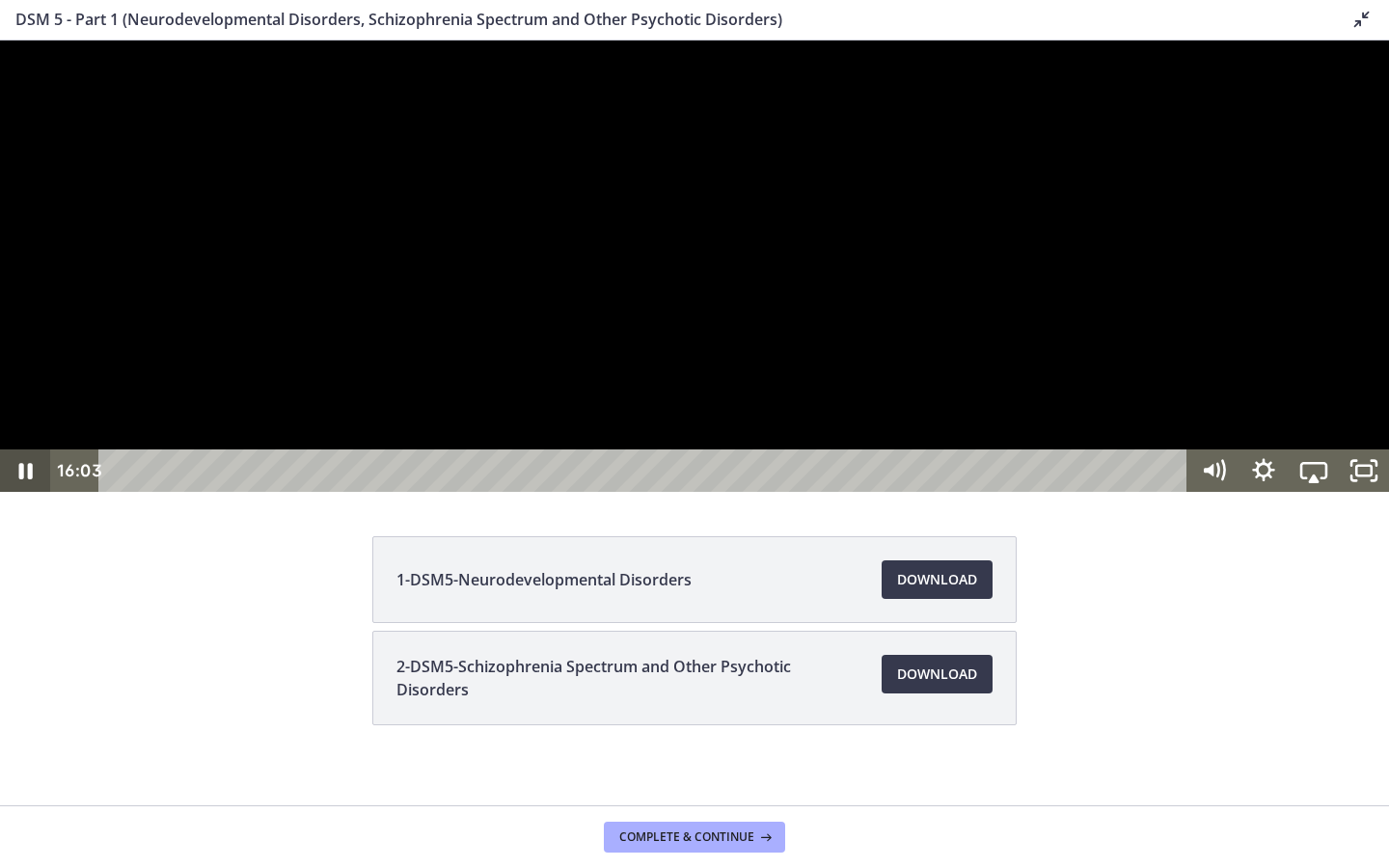click at bounding box center [25, 471] 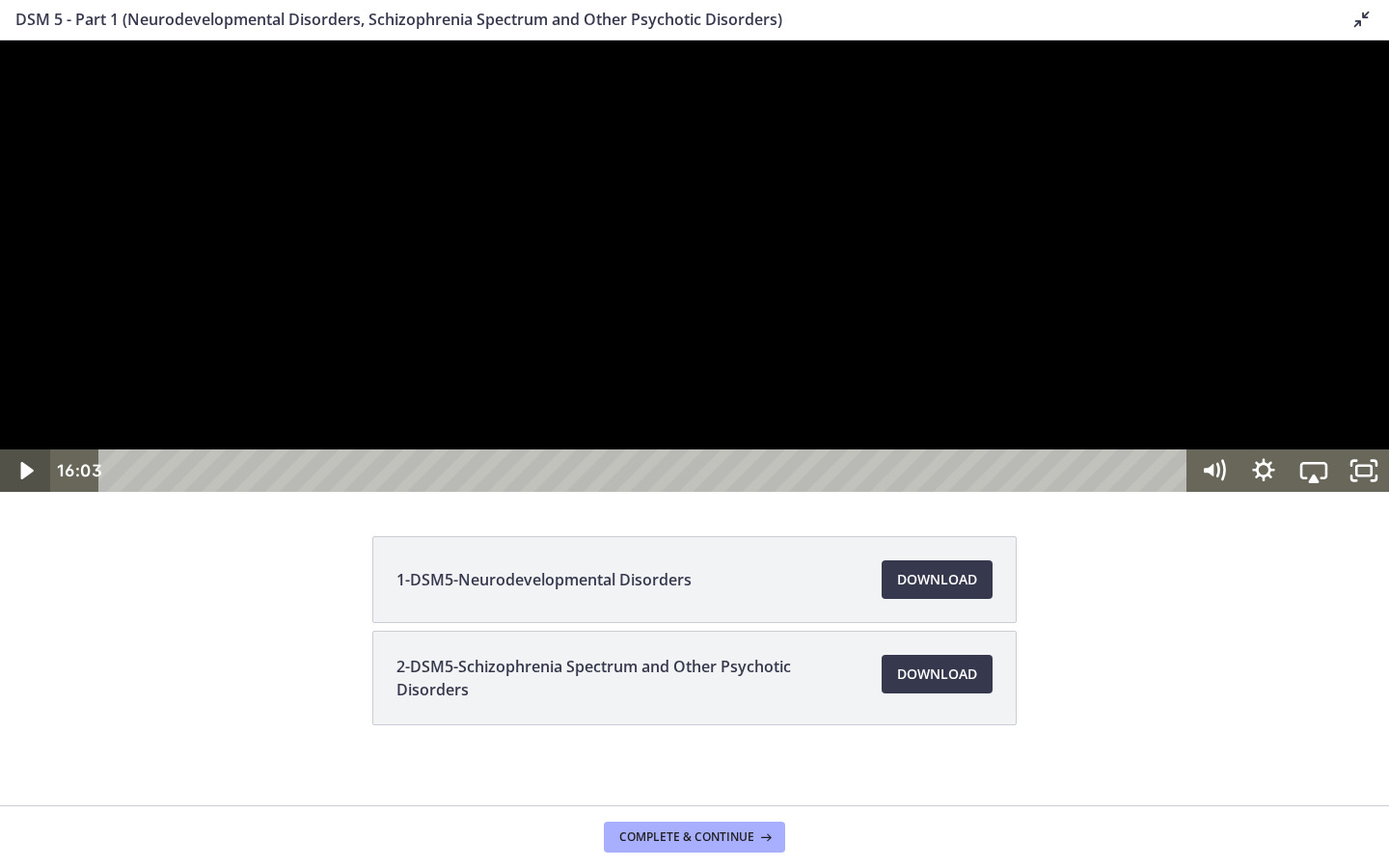 click at bounding box center [25, 471] 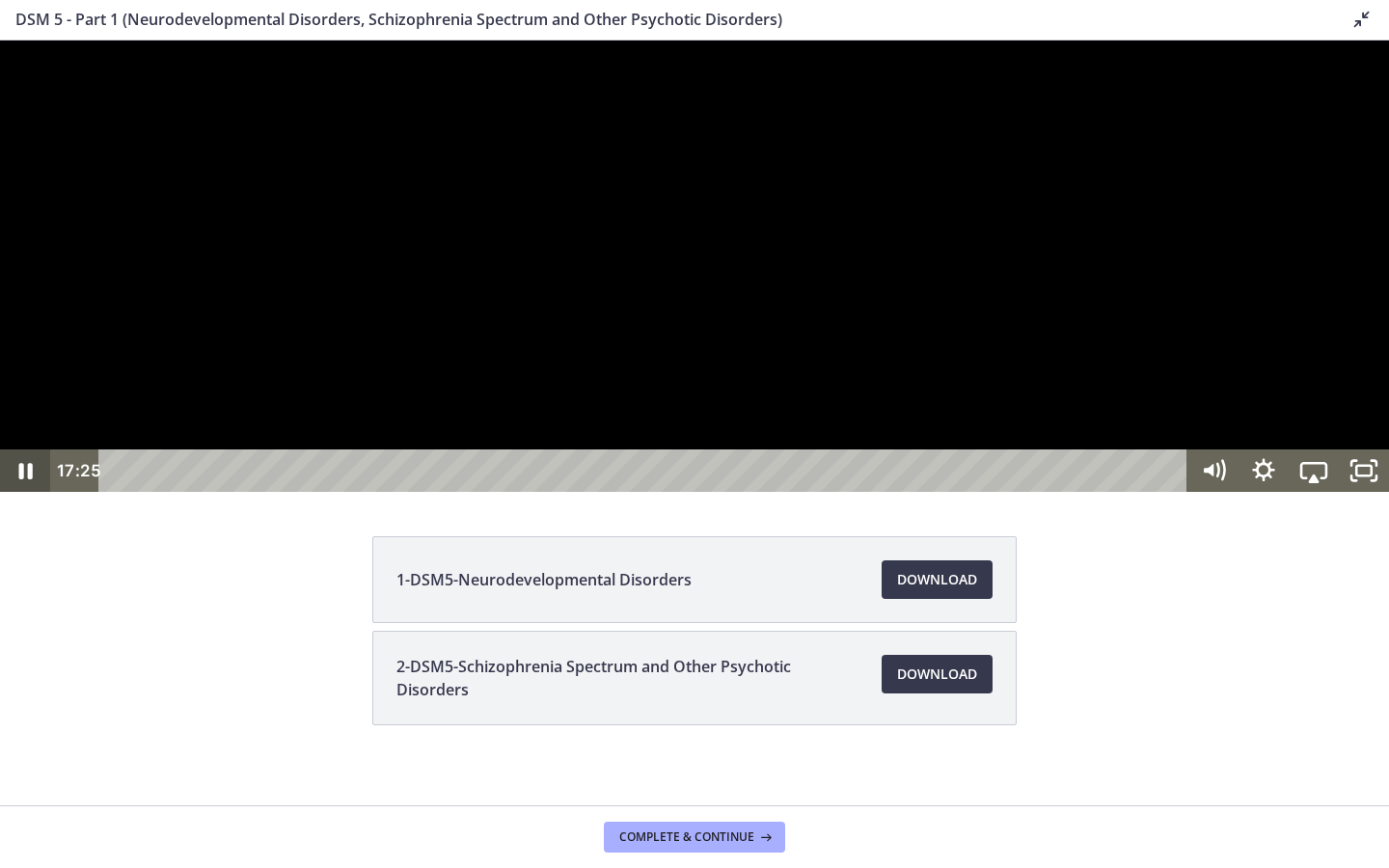 click at bounding box center (25, 471) 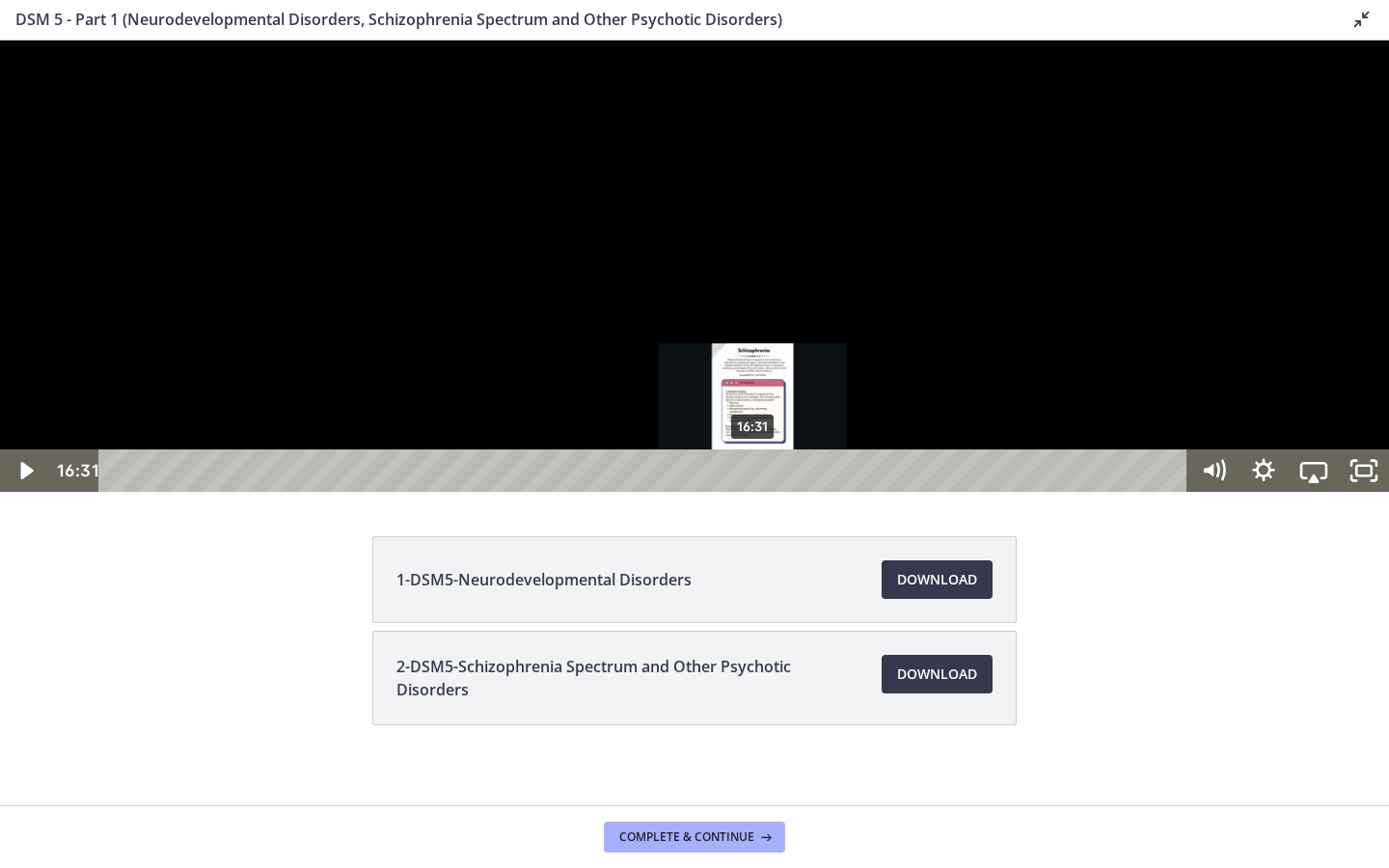 click at bounding box center (753, 471) 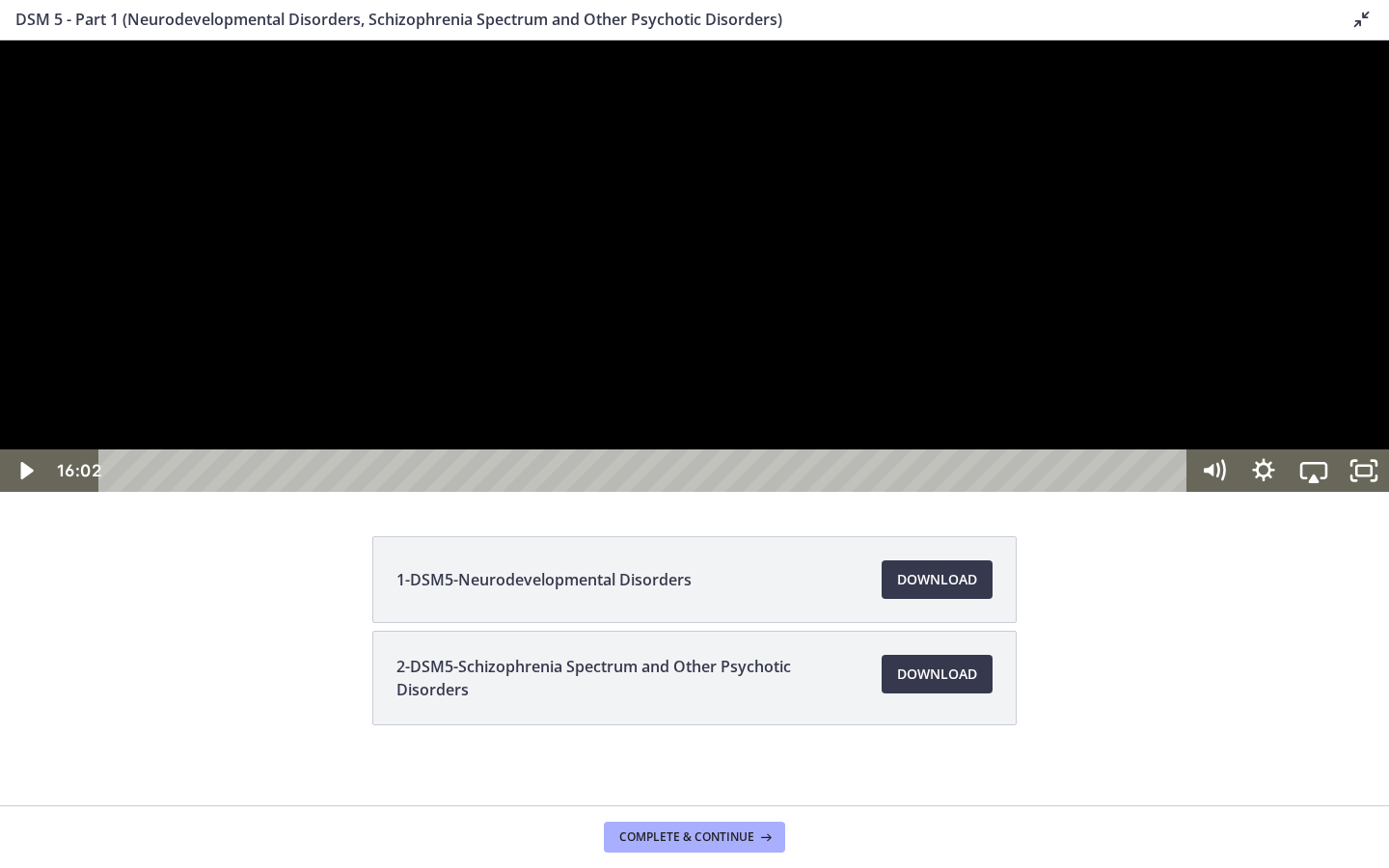 click at bounding box center (694, 266) 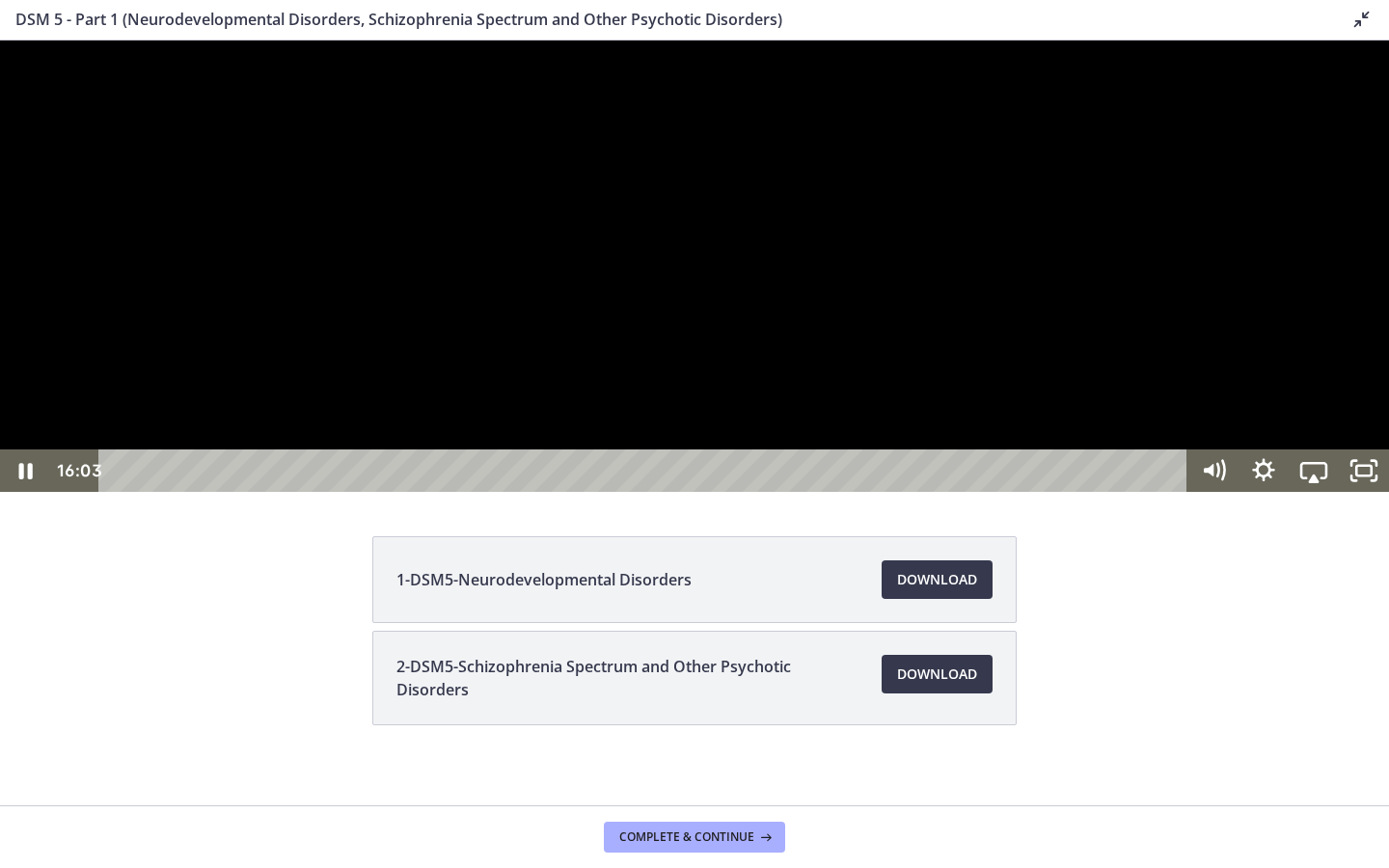 click at bounding box center (694, 266) 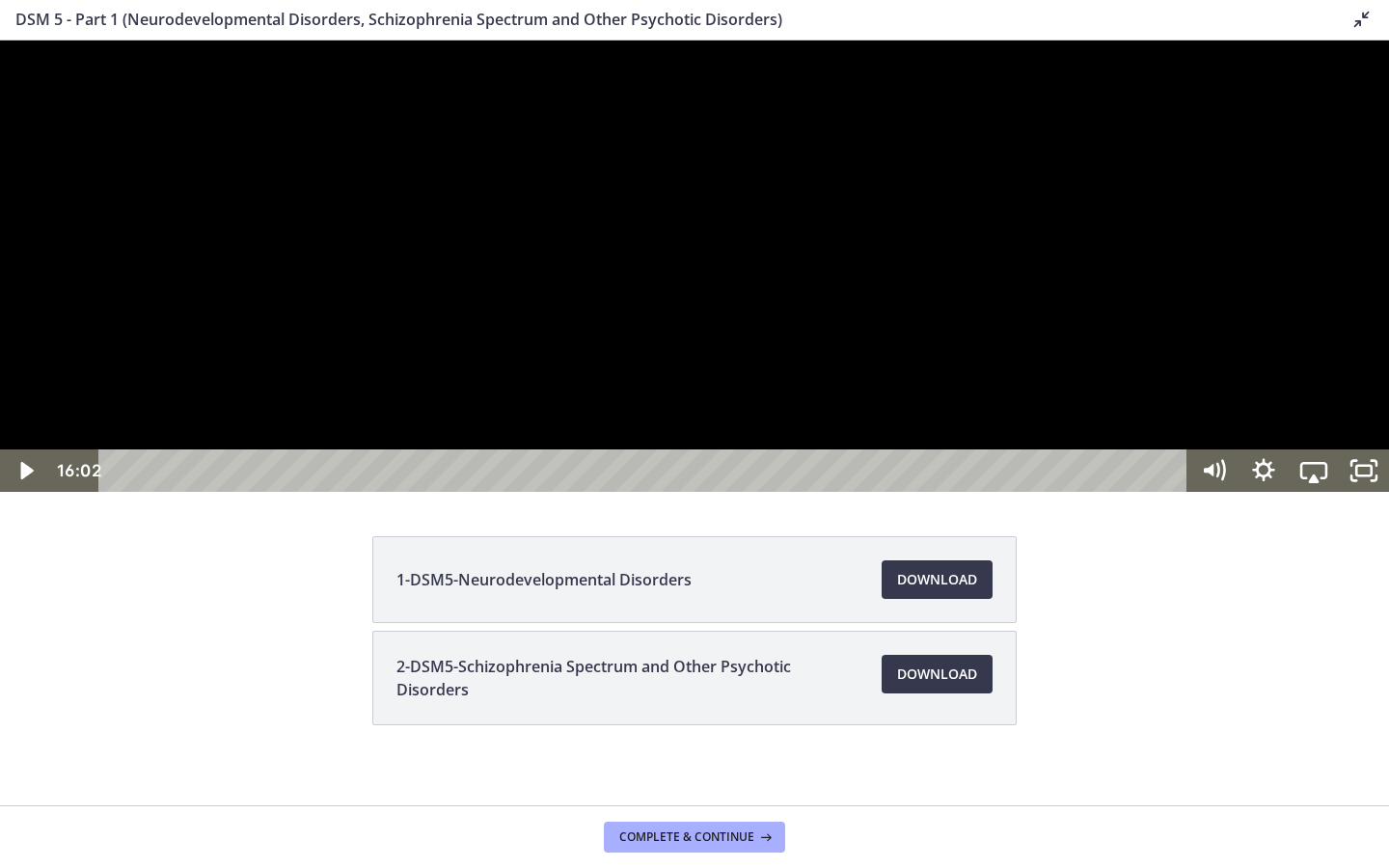 type 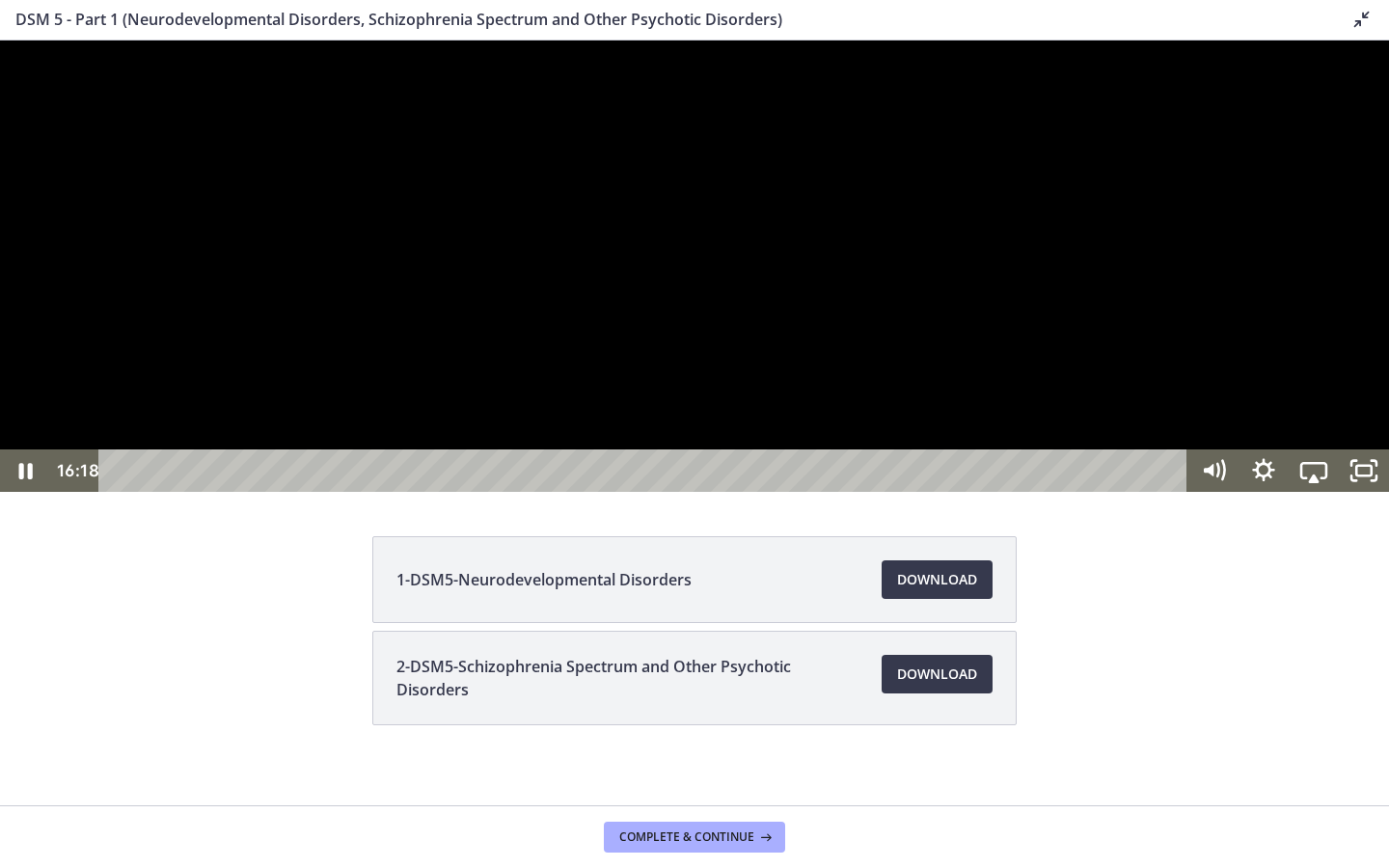 click at bounding box center [694, 266] 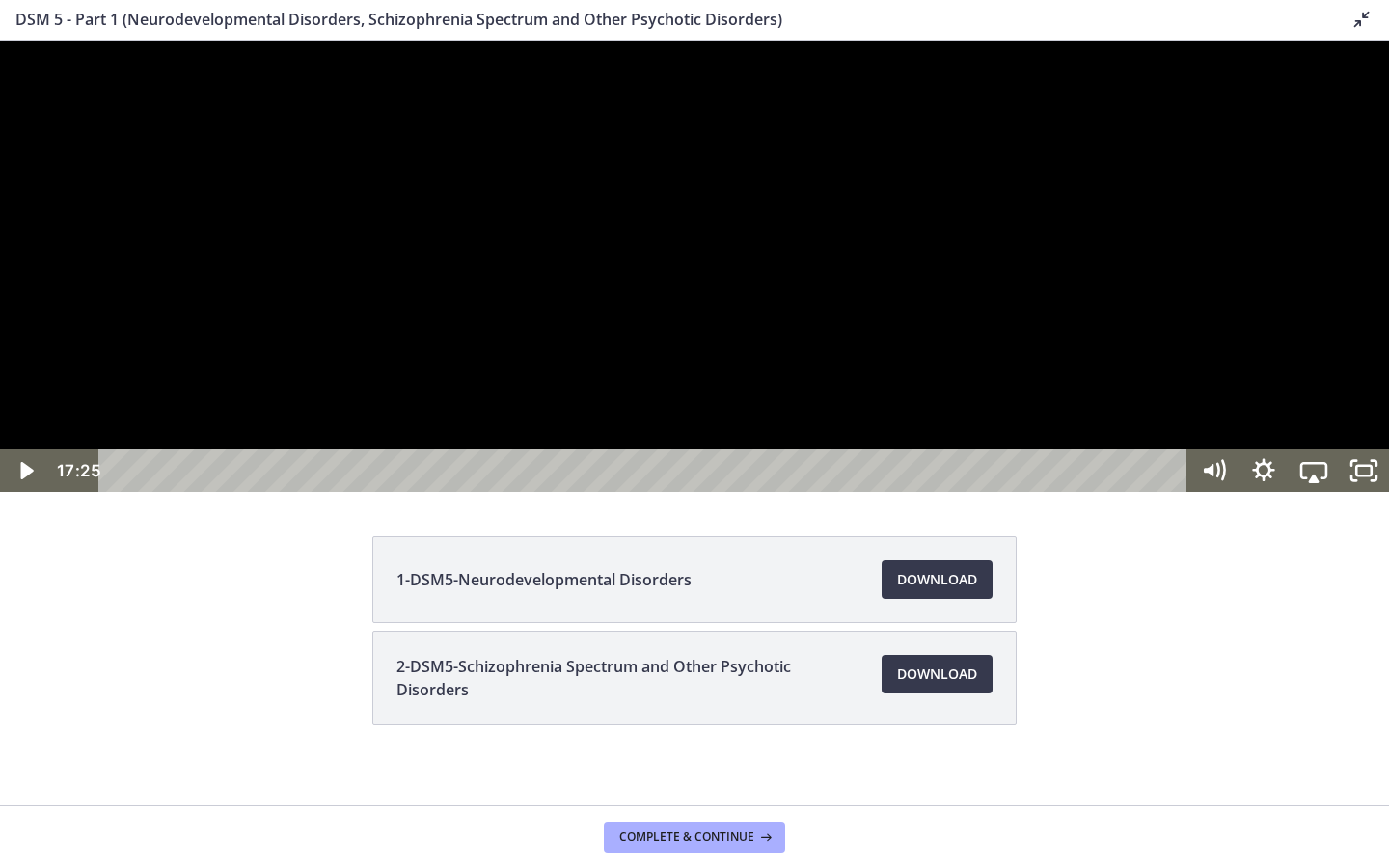 click at bounding box center (694, 266) 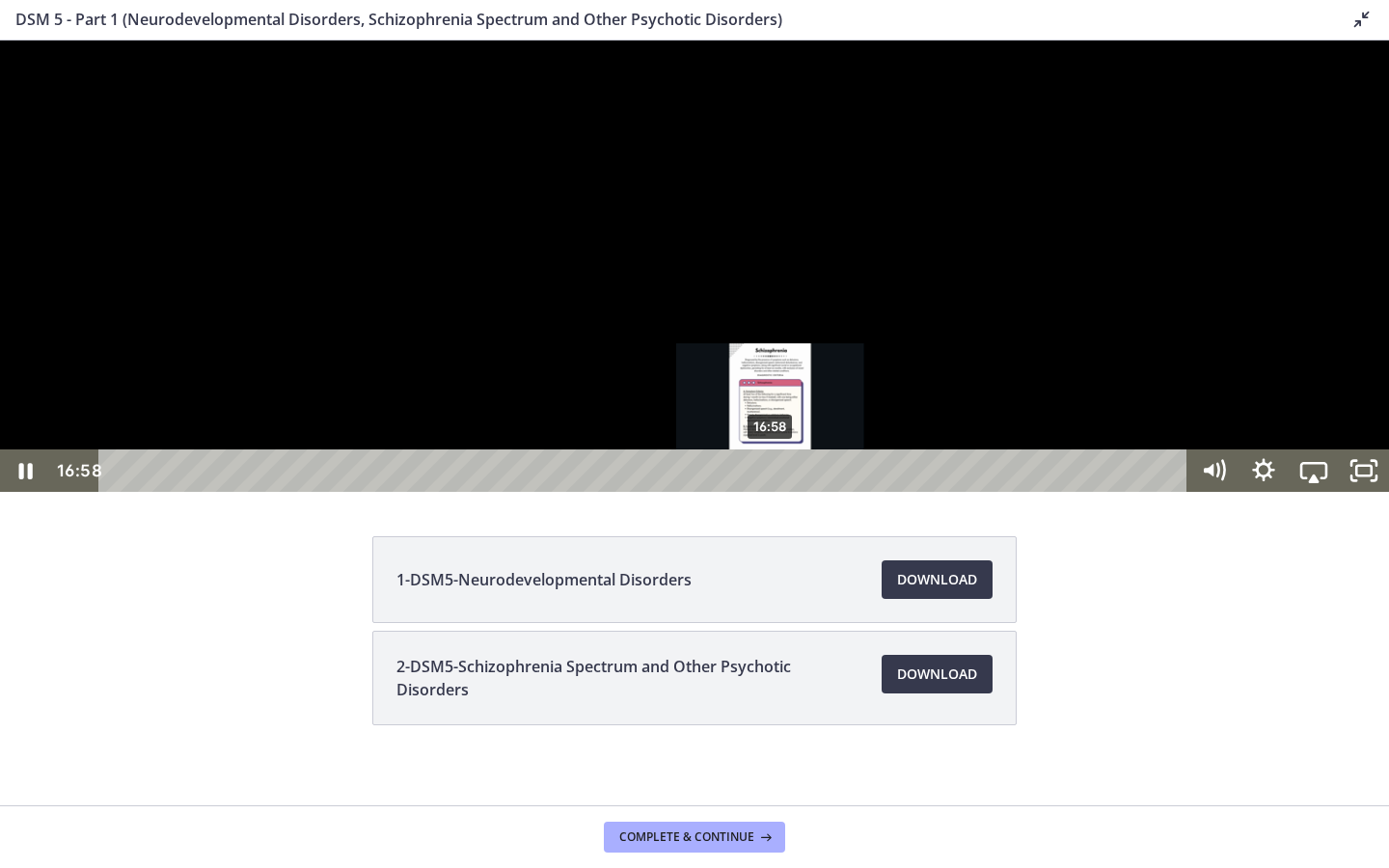 click at bounding box center (771, 471) 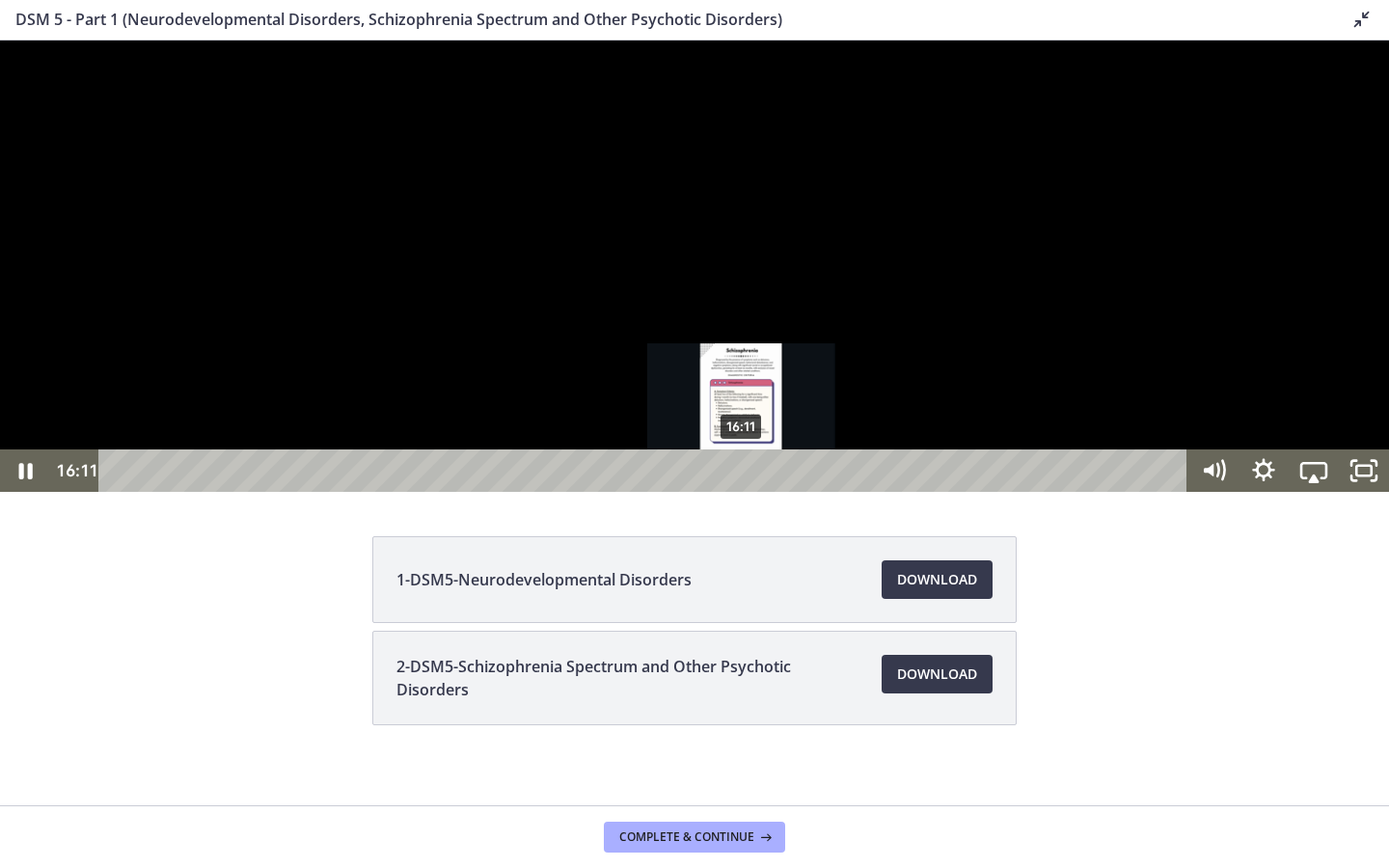 click at bounding box center (741, 471) 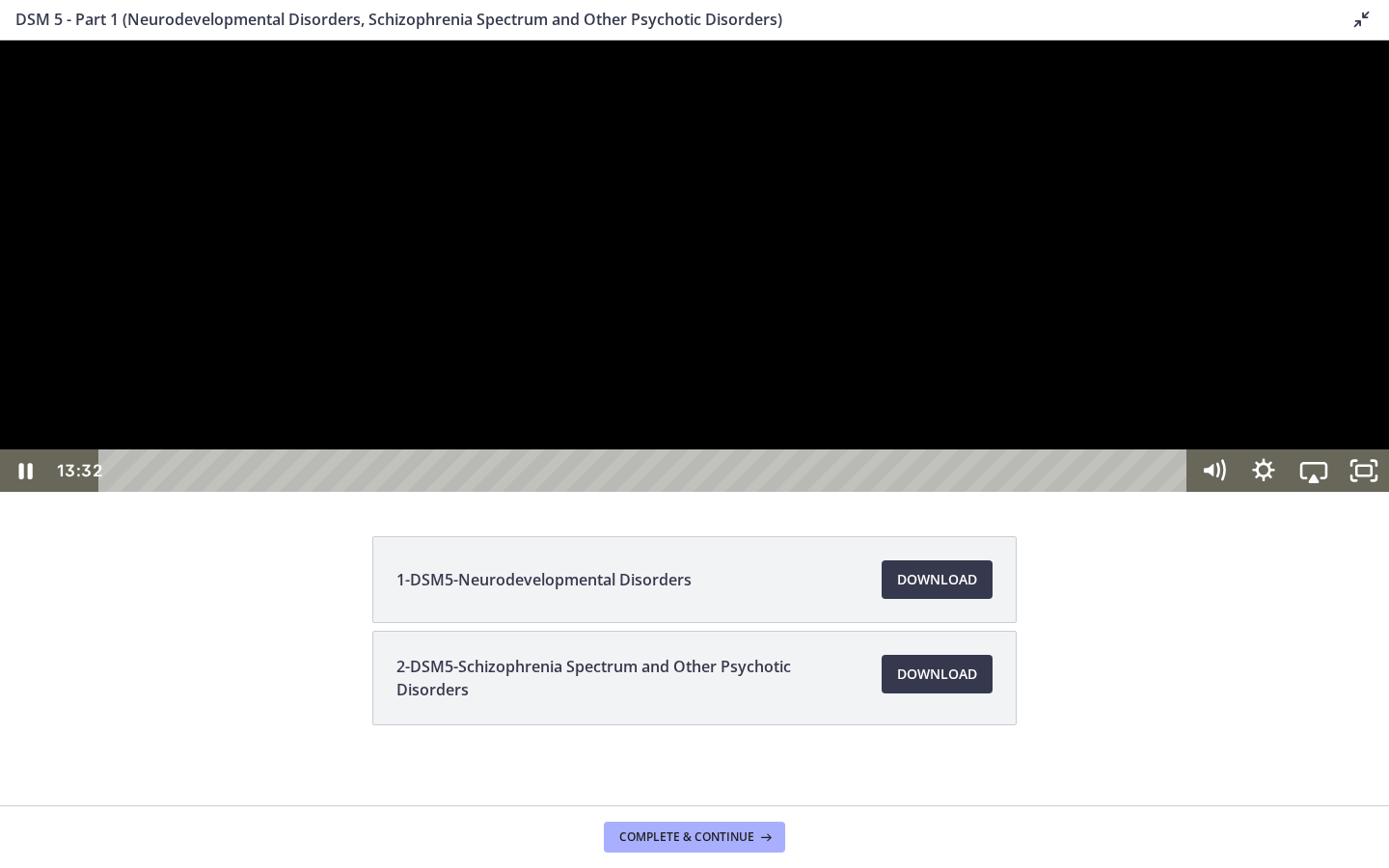 click at bounding box center [694, 266] 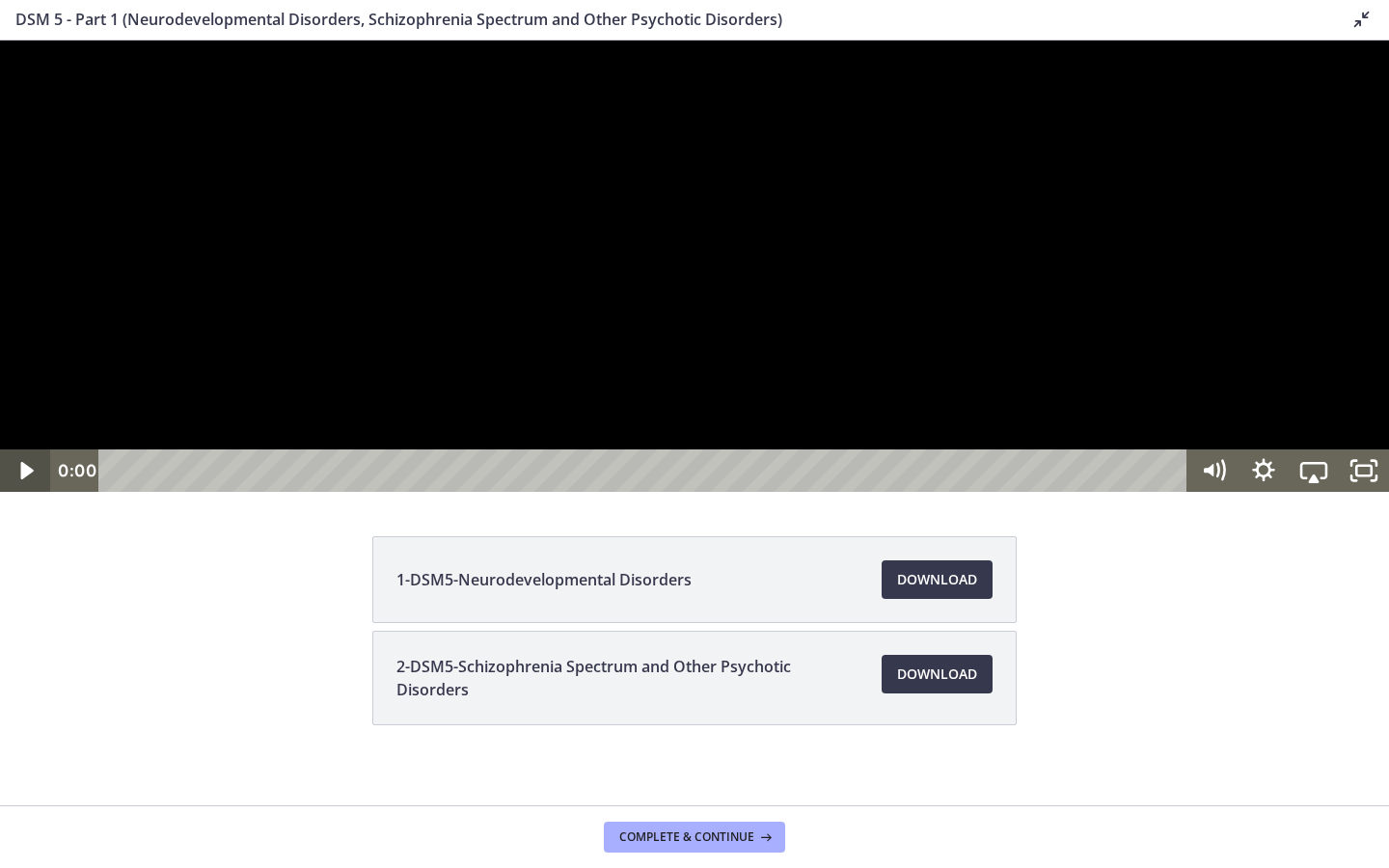 click 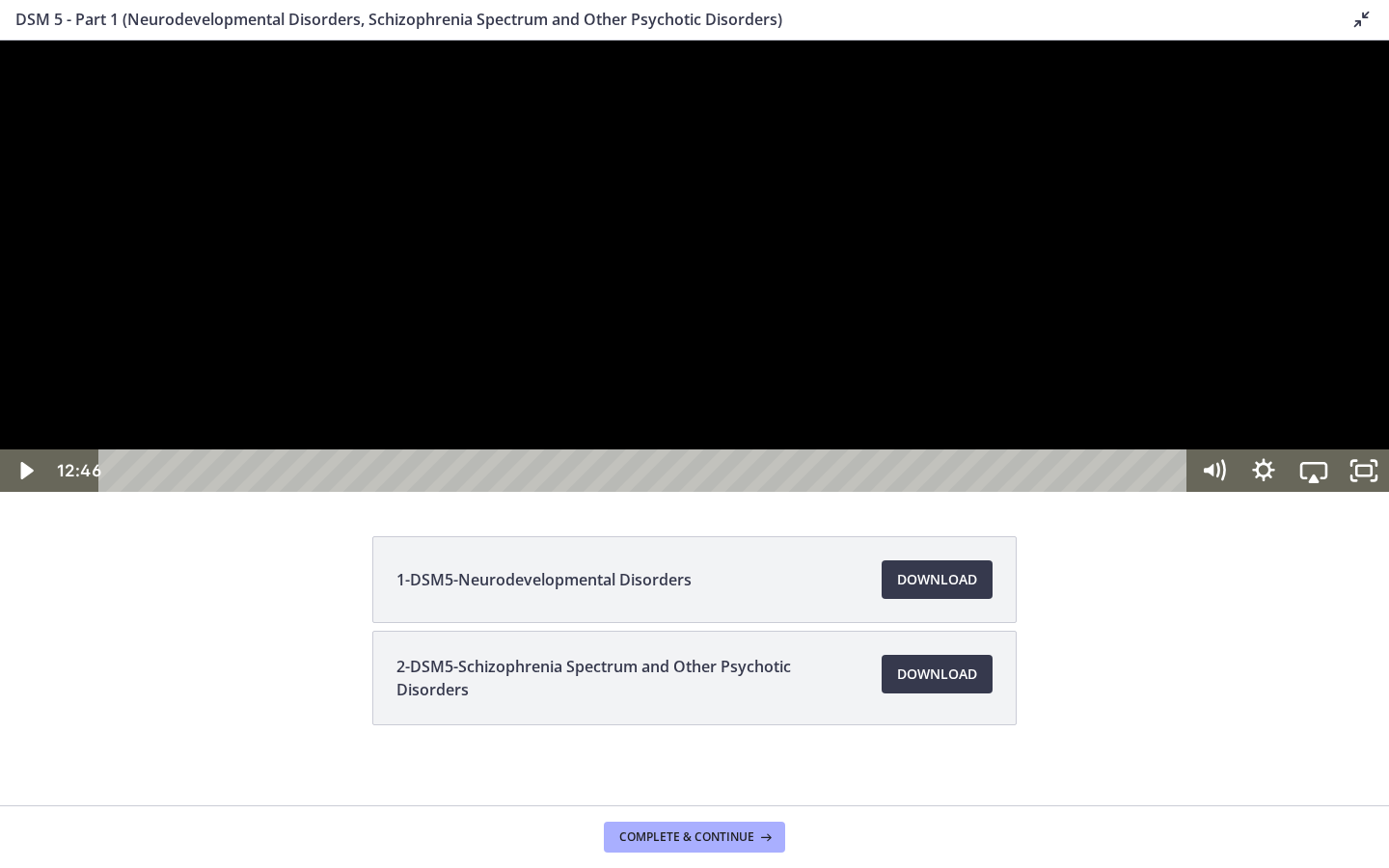 click at bounding box center [694, 266] 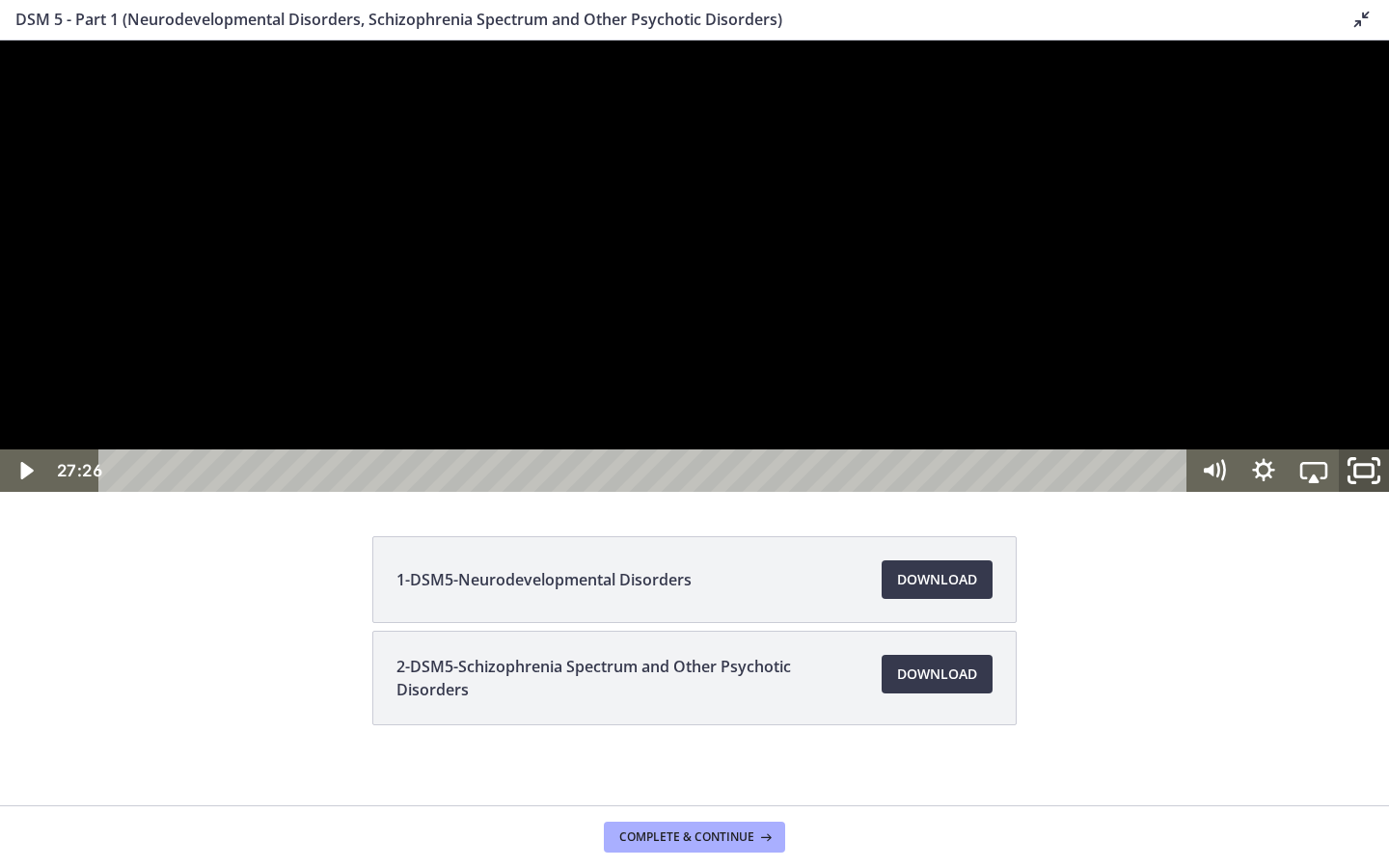 click 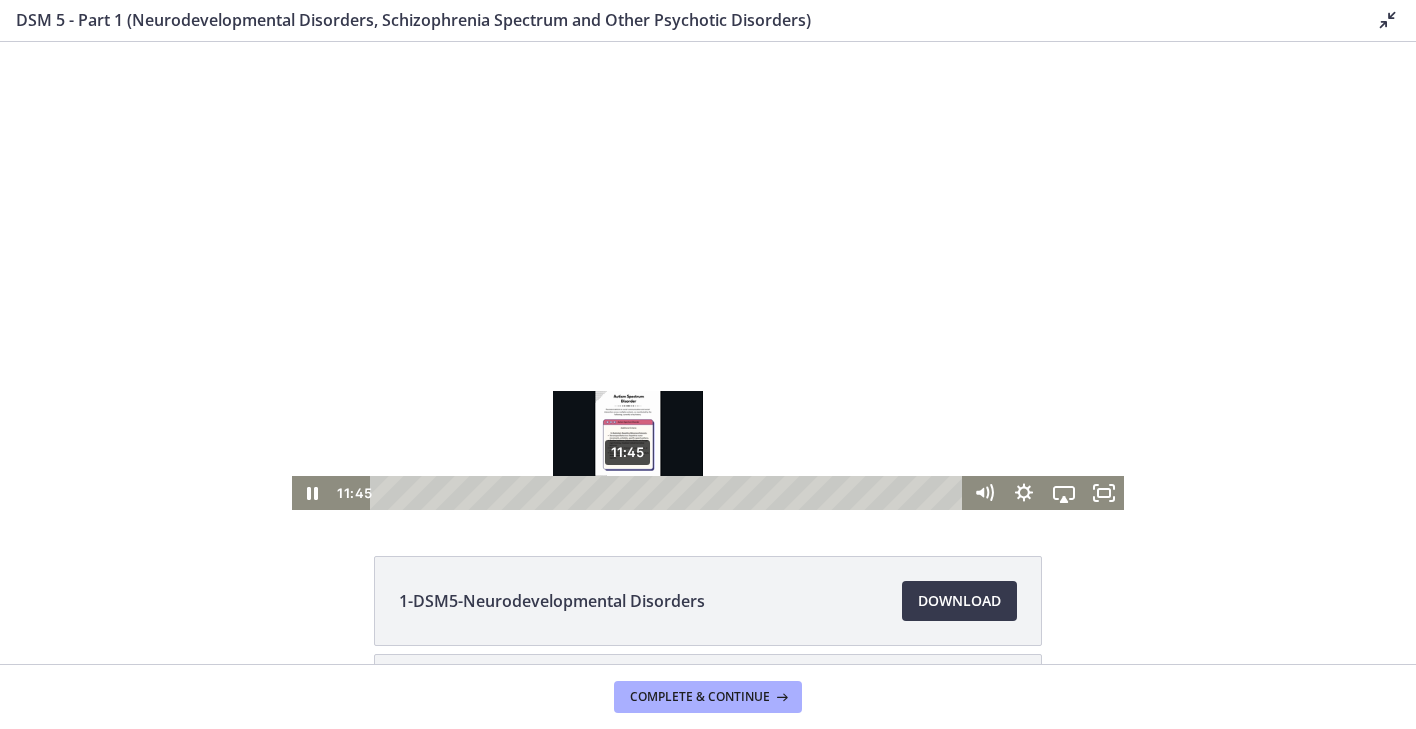 click at bounding box center (627, 492) 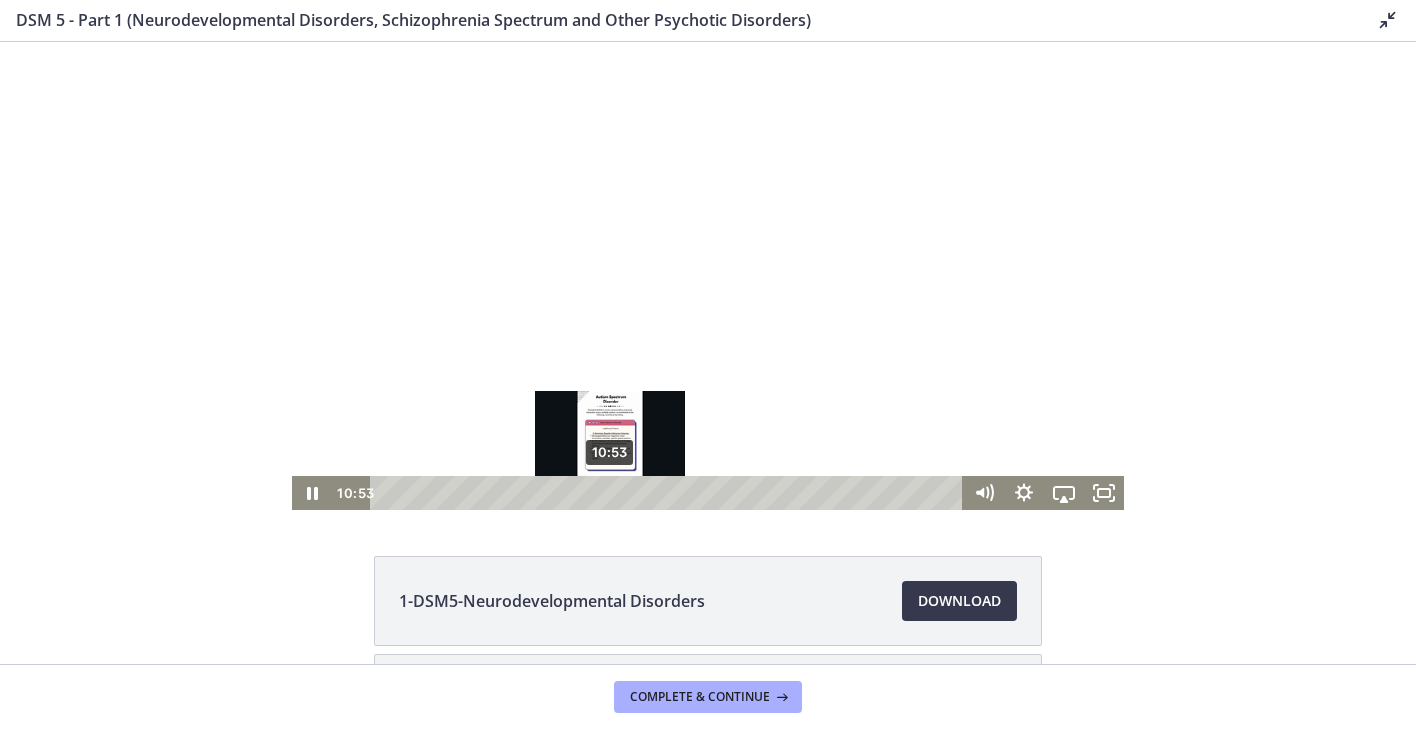 click at bounding box center (609, 492) 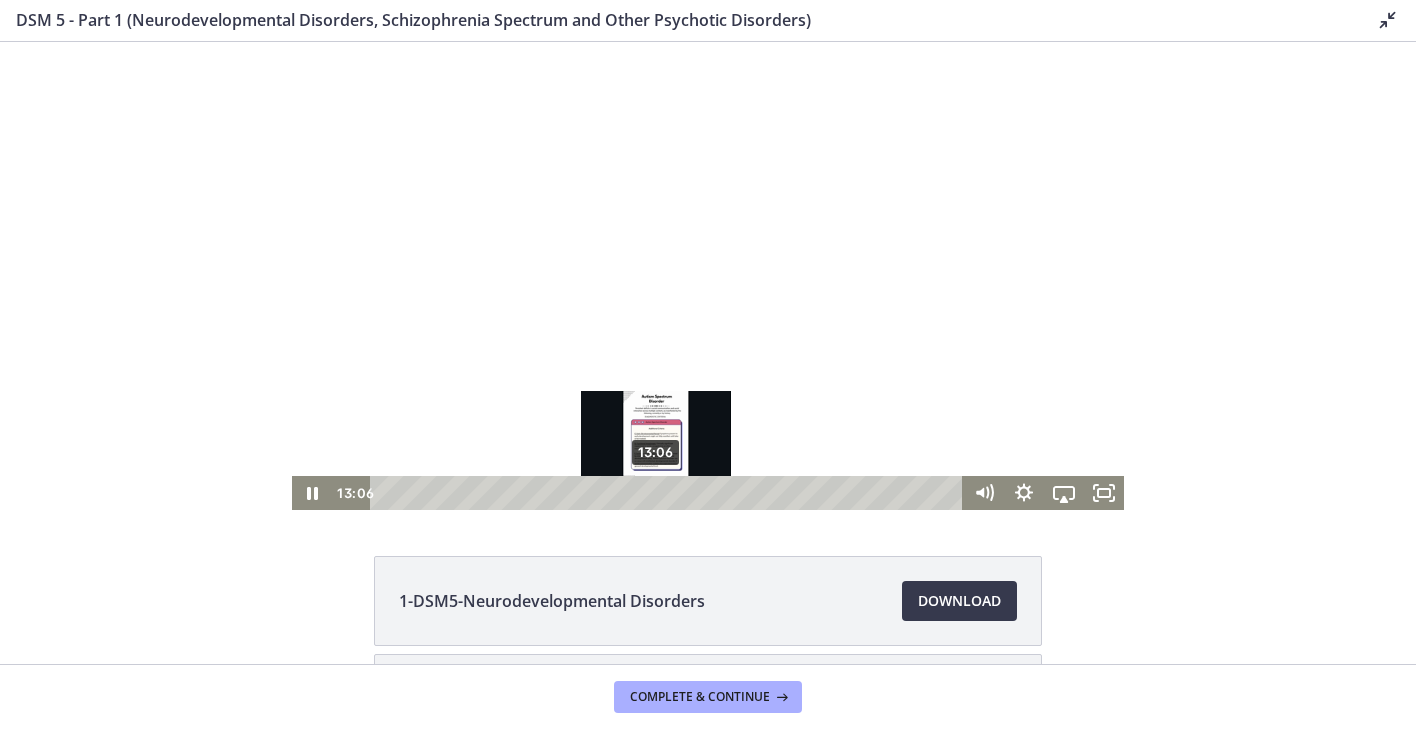 click at bounding box center (655, 492) 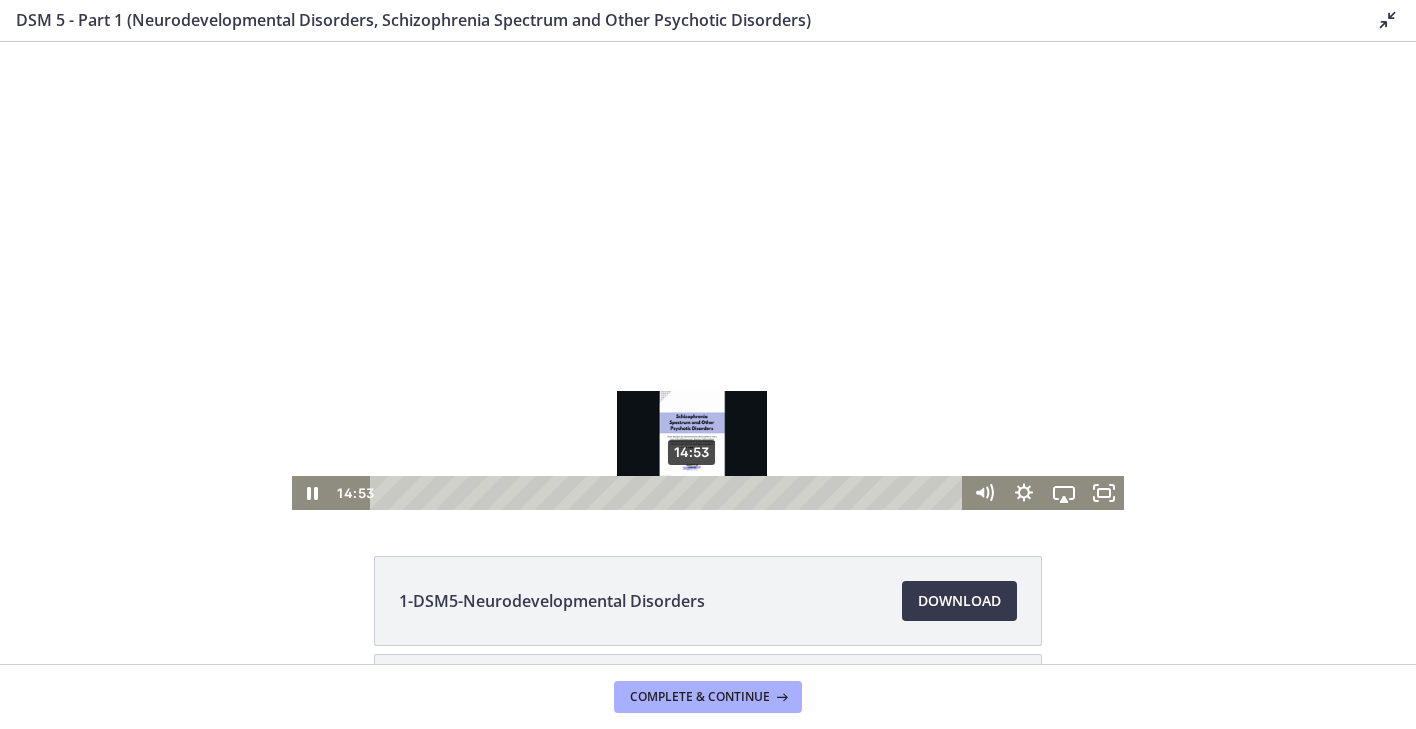 click at bounding box center [692, 492] 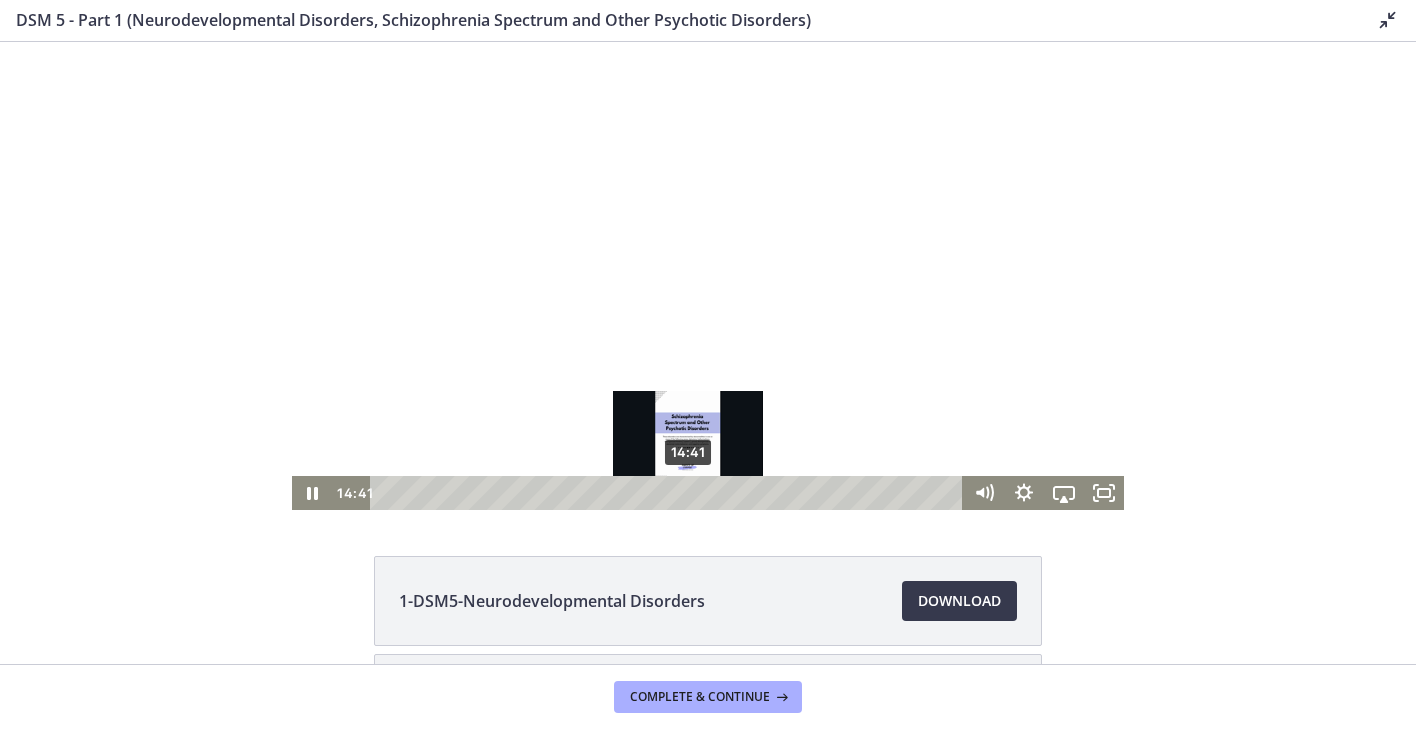 click at bounding box center [688, 492] 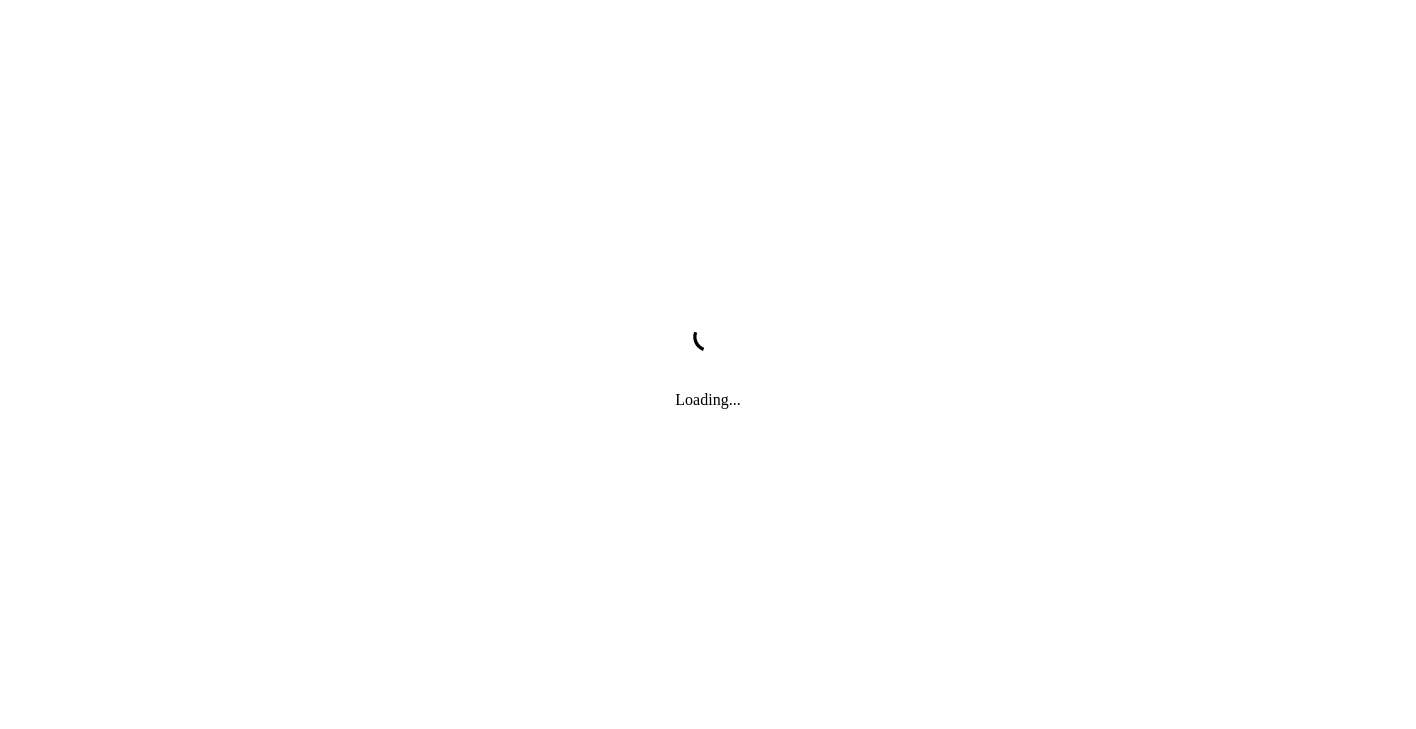 scroll, scrollTop: 0, scrollLeft: 0, axis: both 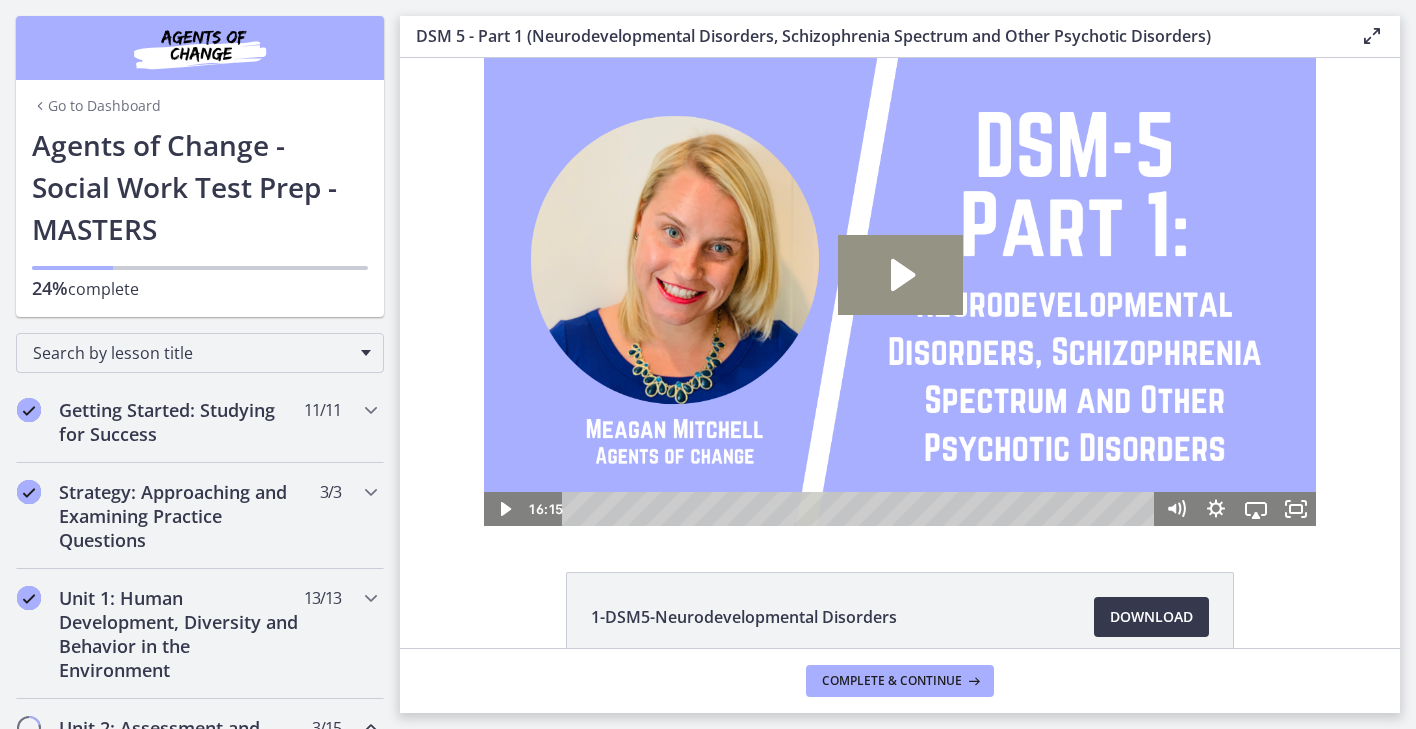 click 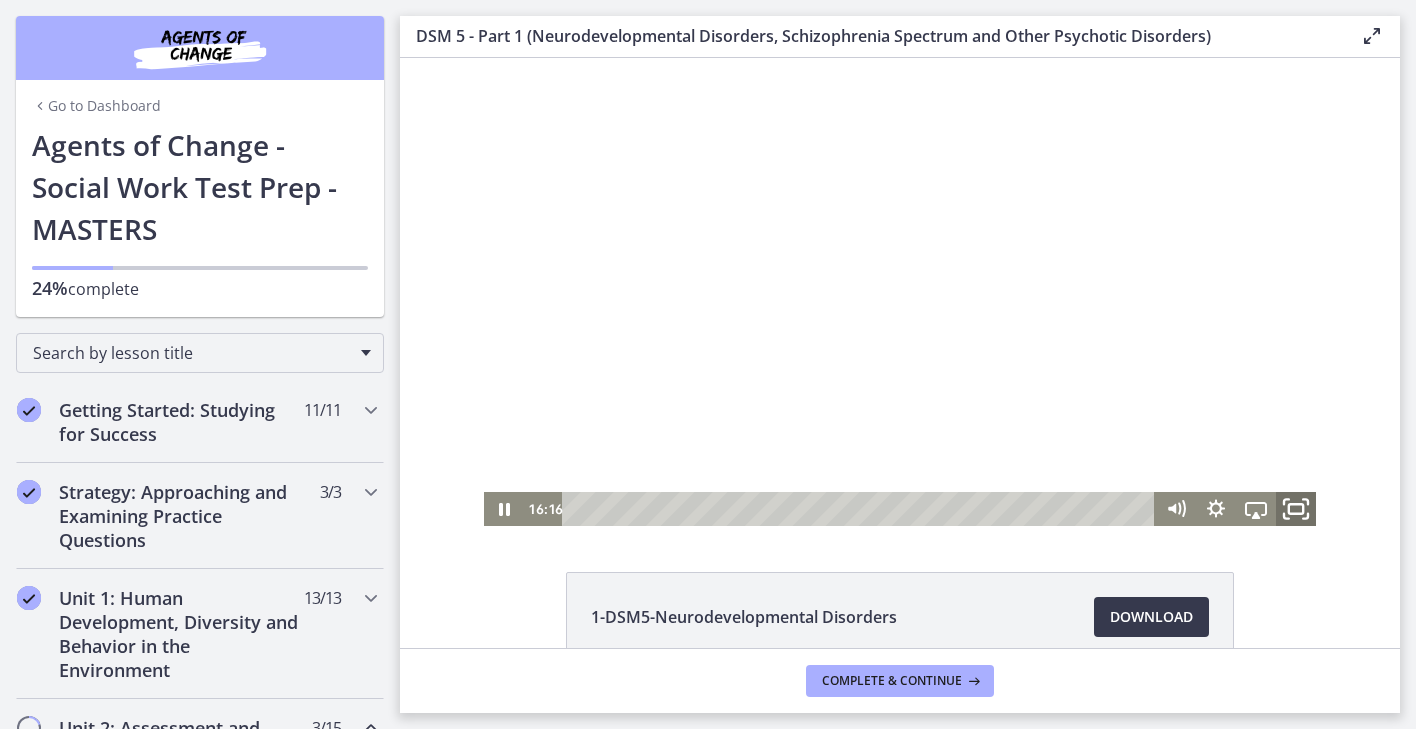 click 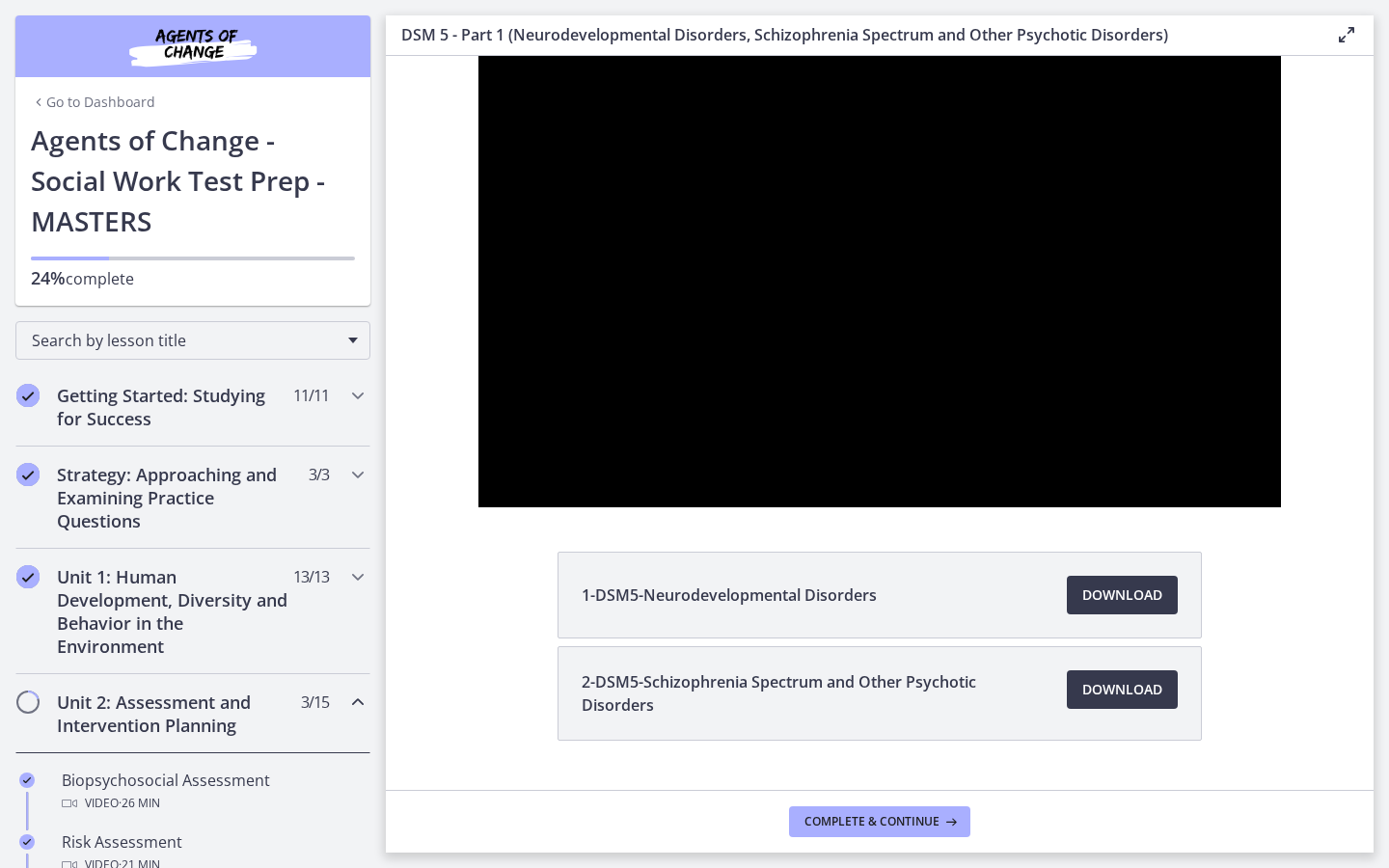 type 